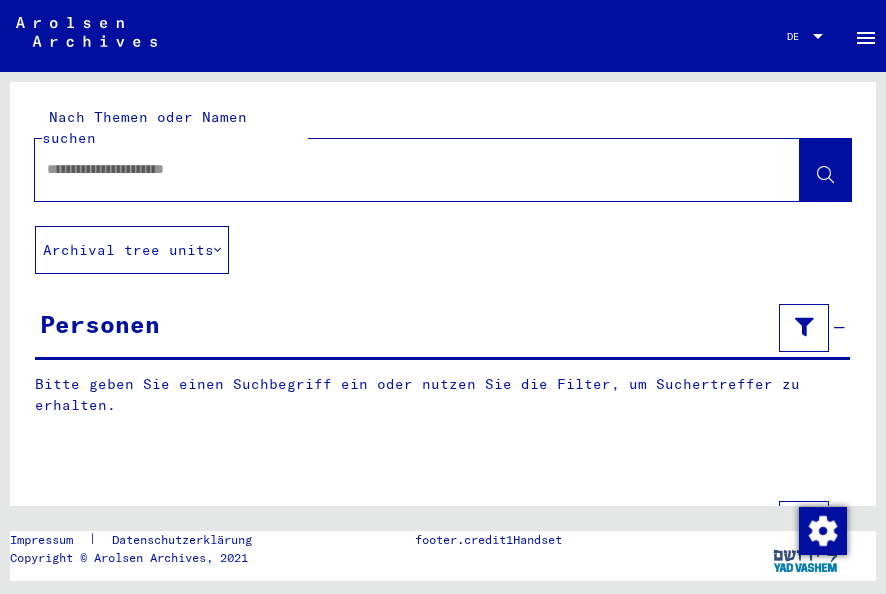 type on "**********" 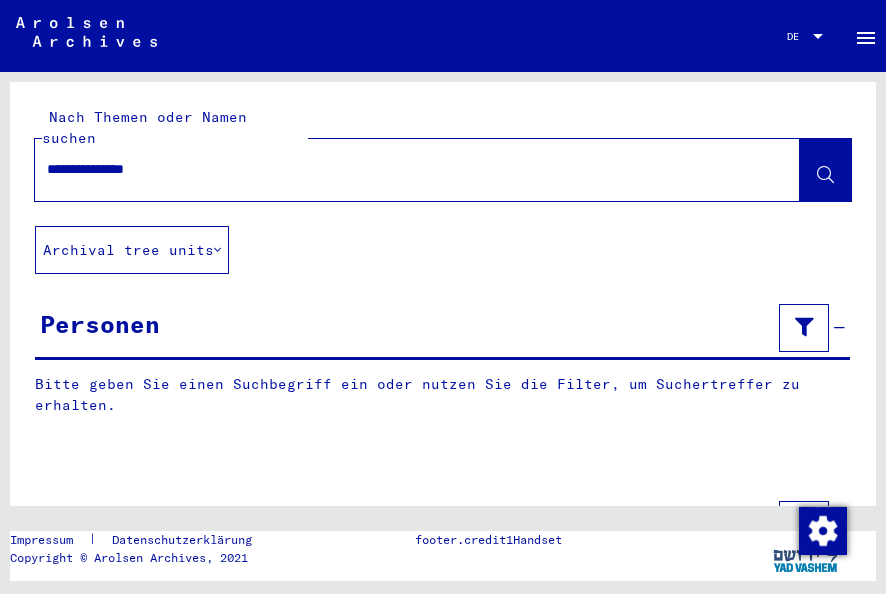 scroll, scrollTop: 0, scrollLeft: 0, axis: both 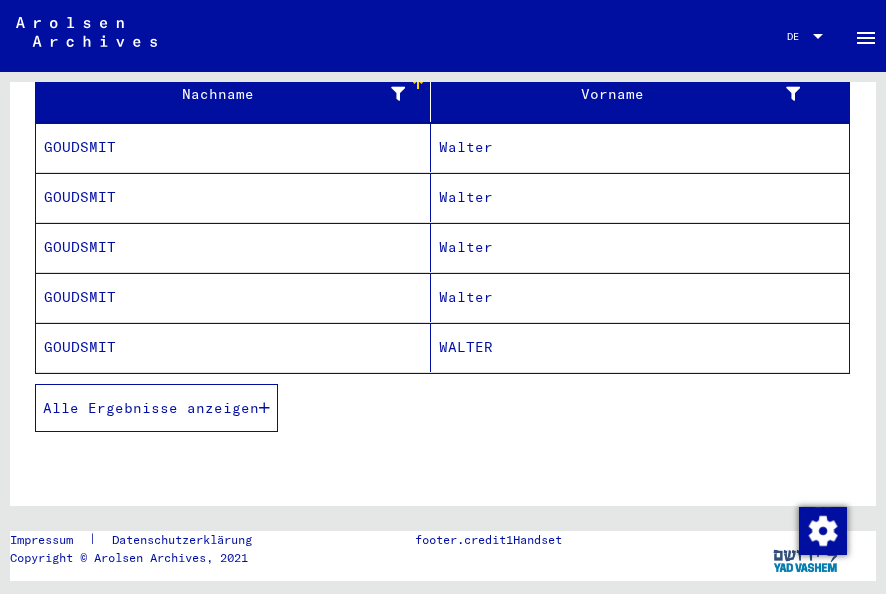 click on "GOUDSMIT" at bounding box center [233, 197] 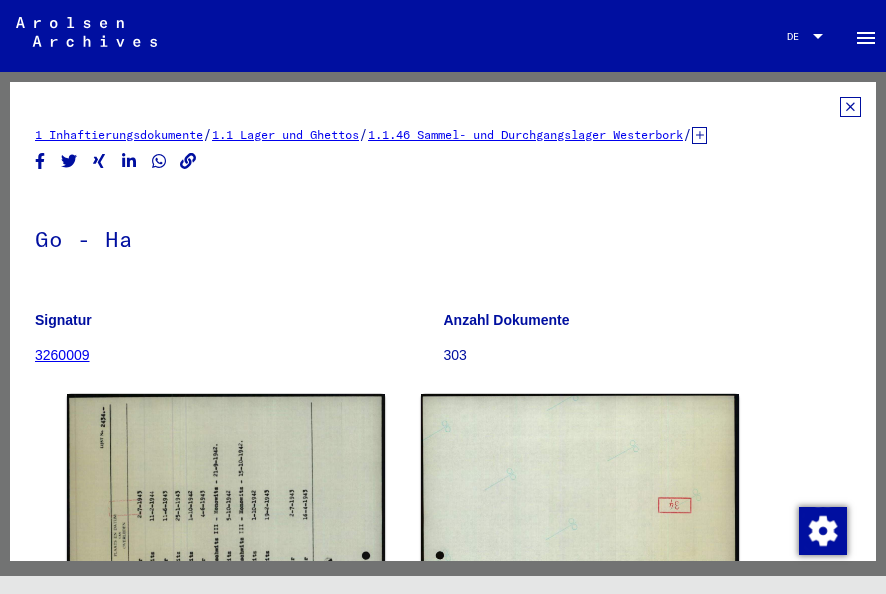 scroll, scrollTop: 0, scrollLeft: 0, axis: both 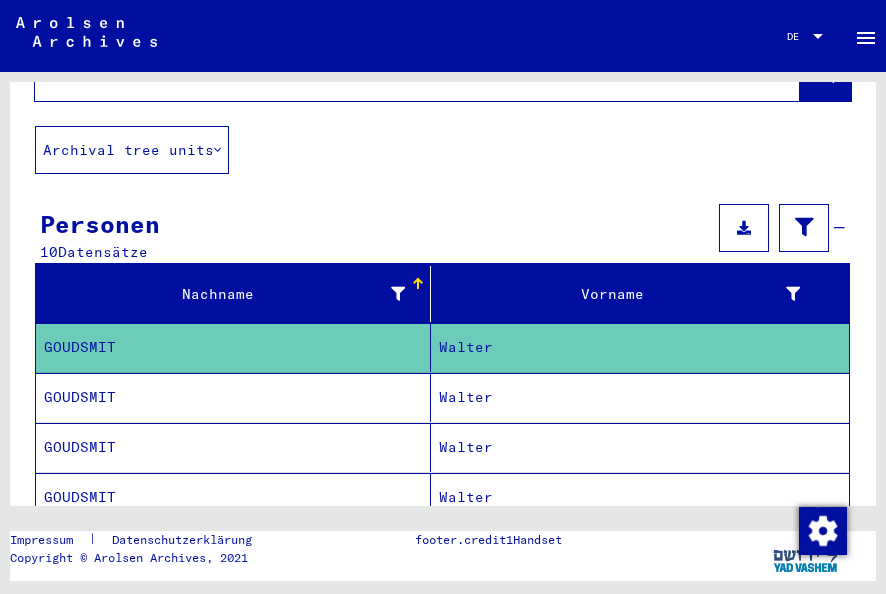 click on "GOUDSMIT" at bounding box center (233, 447) 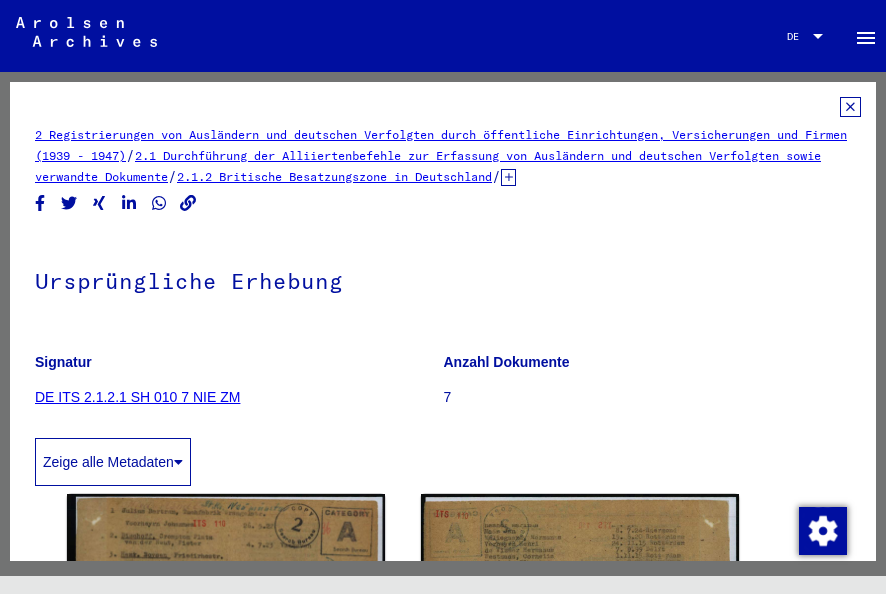 scroll, scrollTop: 0, scrollLeft: 0, axis: both 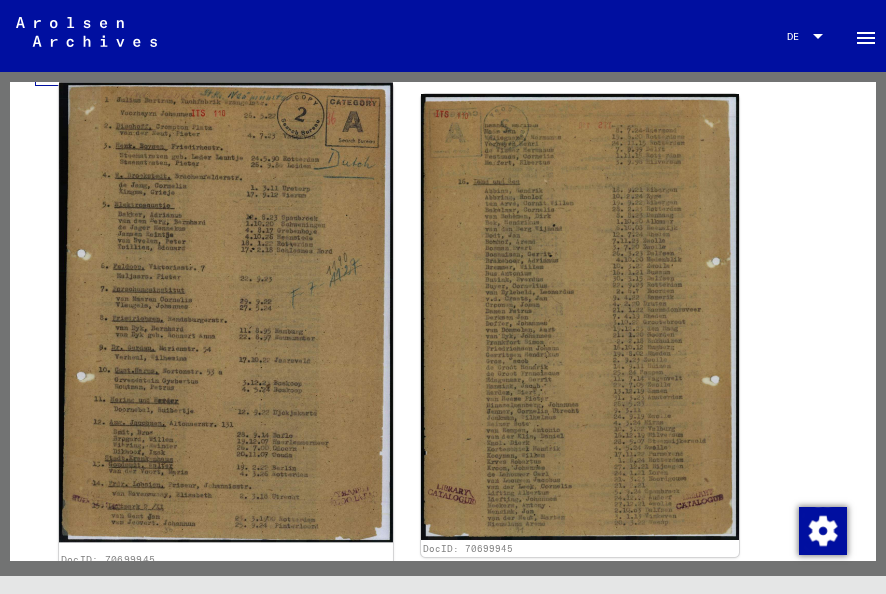 click 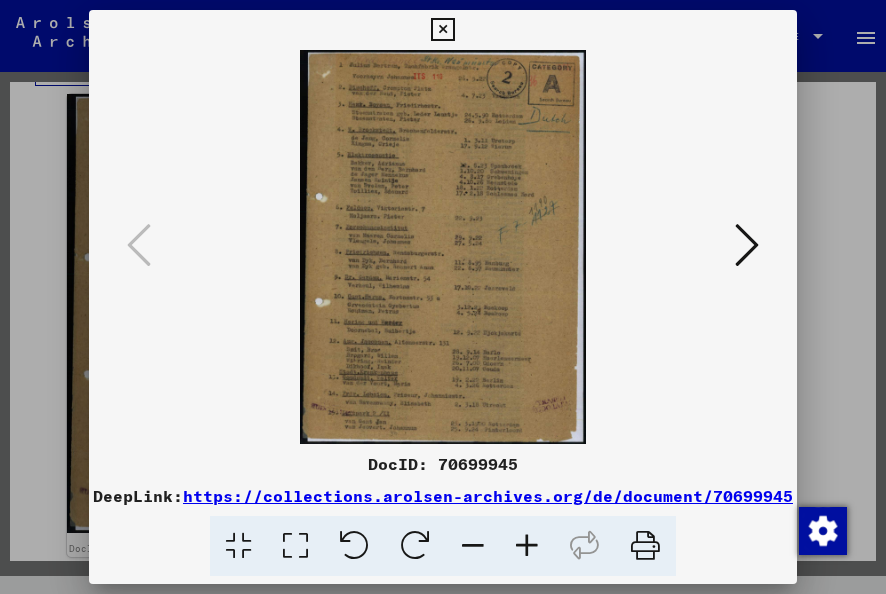 click at bounding box center [527, 546] 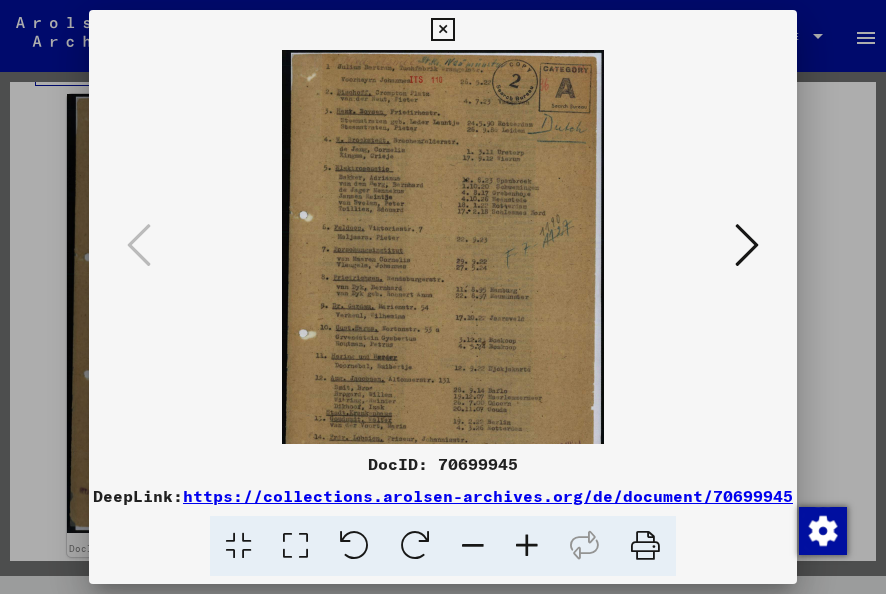 click at bounding box center (527, 546) 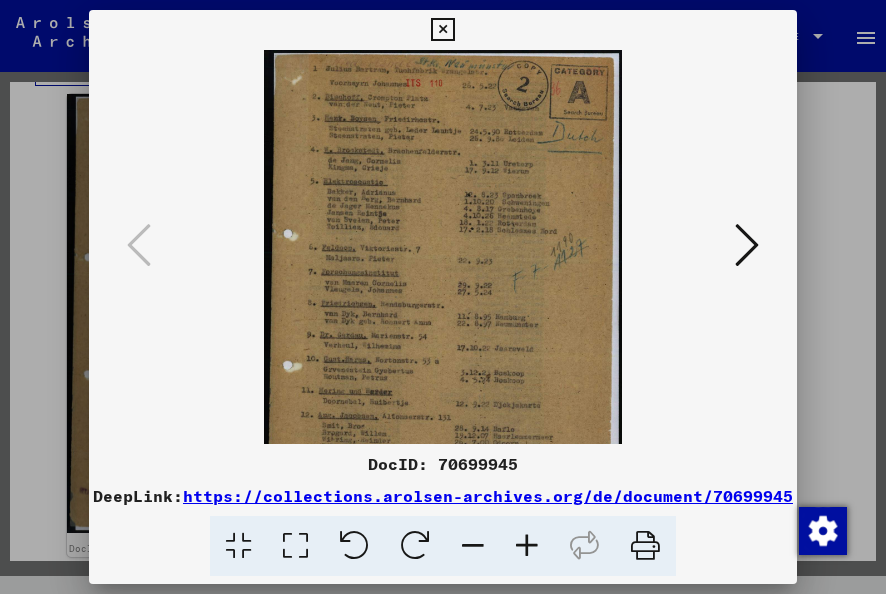 click at bounding box center (527, 546) 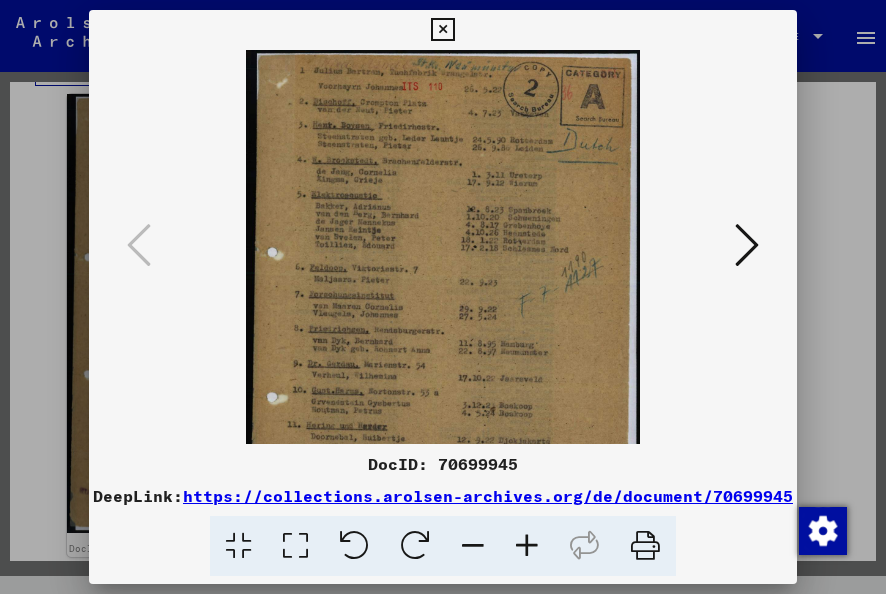 click at bounding box center [527, 546] 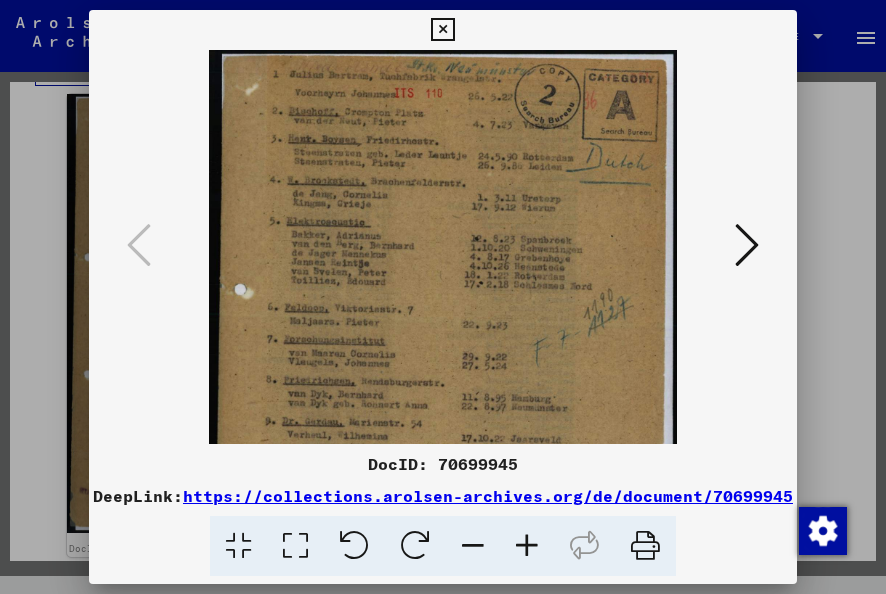 click at bounding box center [527, 546] 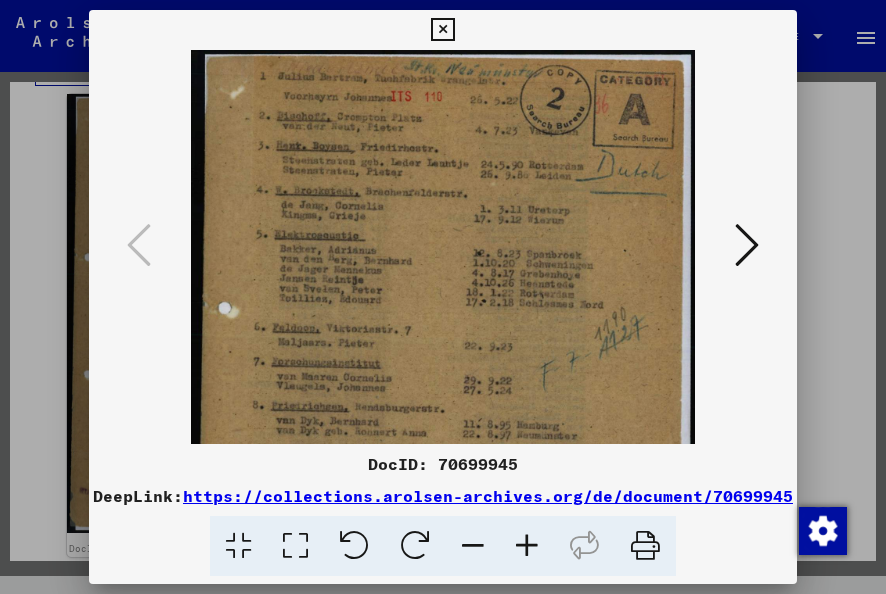 click at bounding box center [527, 546] 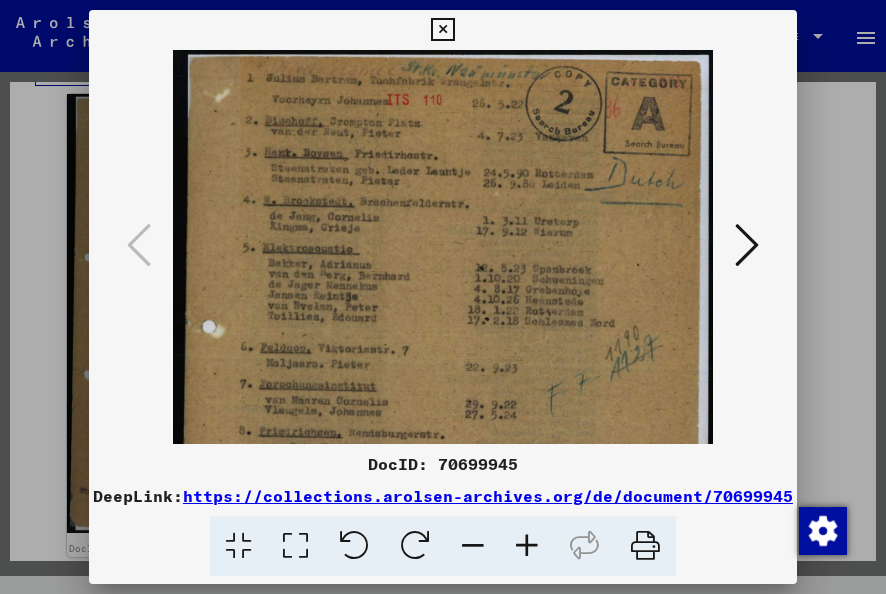 click at bounding box center [473, 546] 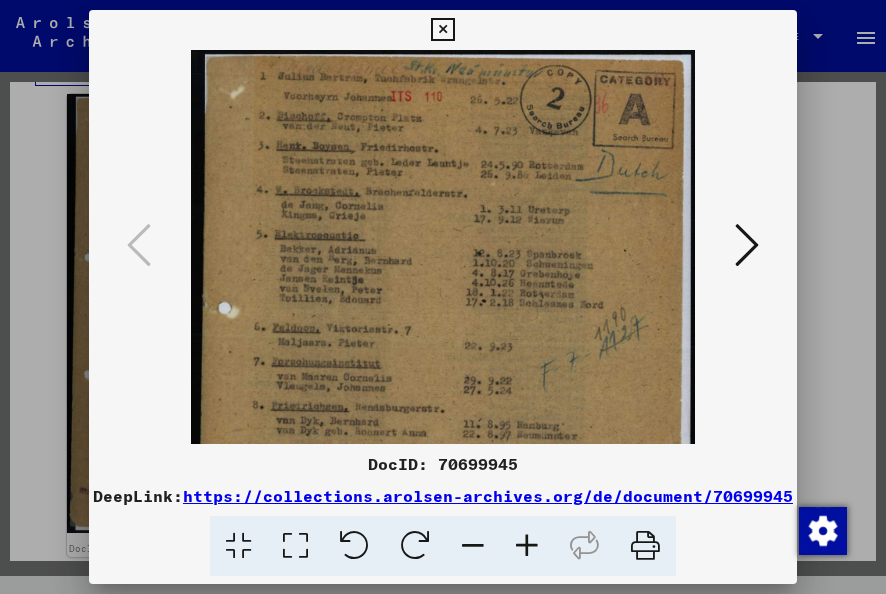click at bounding box center [473, 546] 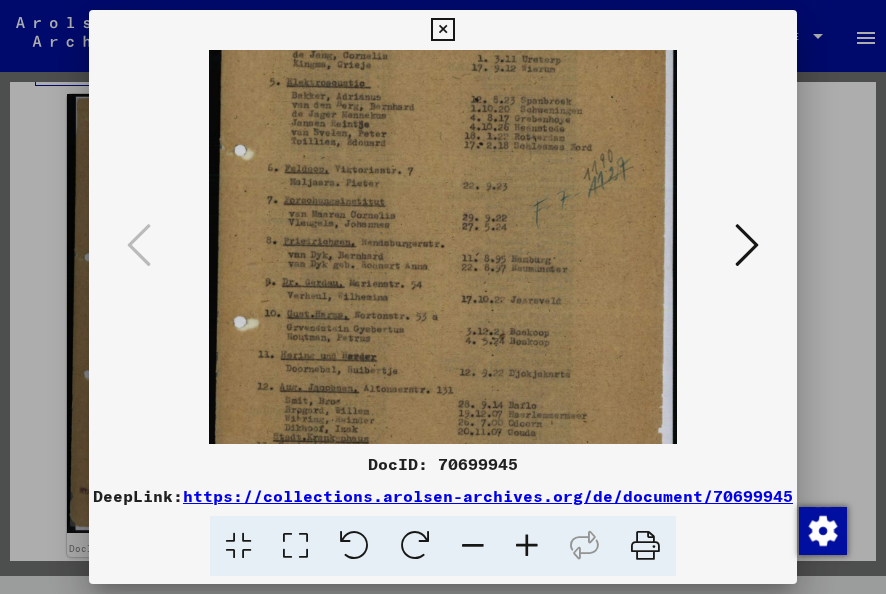 drag, startPoint x: 404, startPoint y: 360, endPoint x: 446, endPoint y: 224, distance: 142.33763 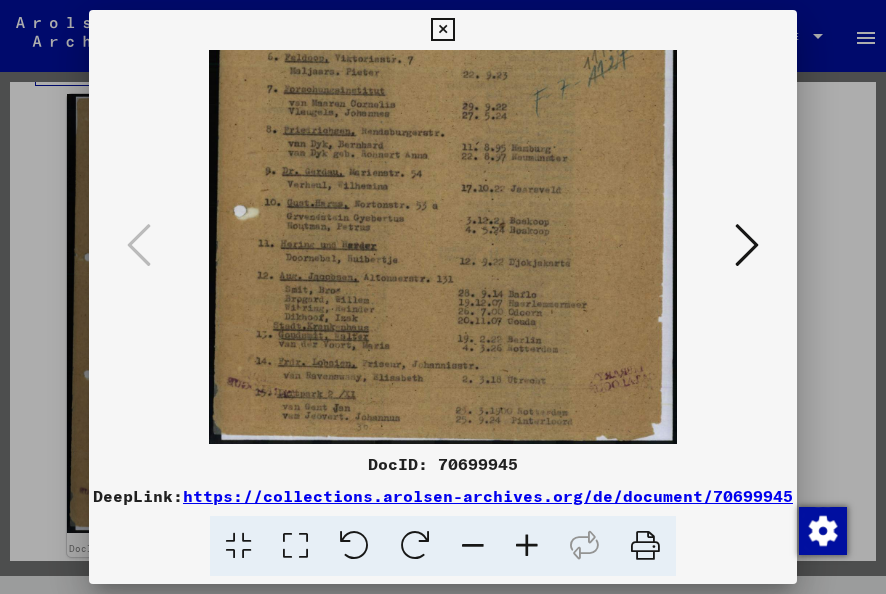 drag, startPoint x: 428, startPoint y: 361, endPoint x: 452, endPoint y: 245, distance: 118.45674 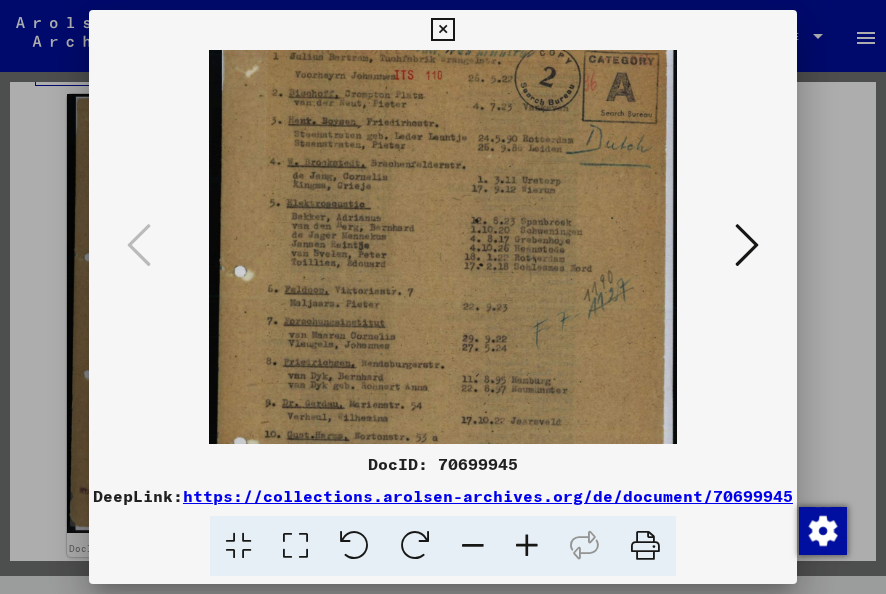 scroll, scrollTop: 0, scrollLeft: 0, axis: both 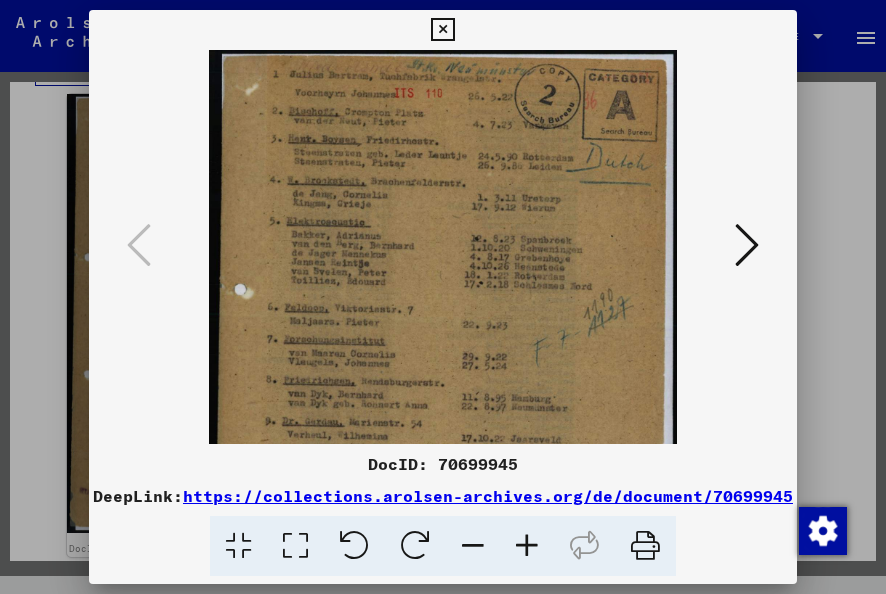drag, startPoint x: 539, startPoint y: 150, endPoint x: 546, endPoint y: 447, distance: 297.0825 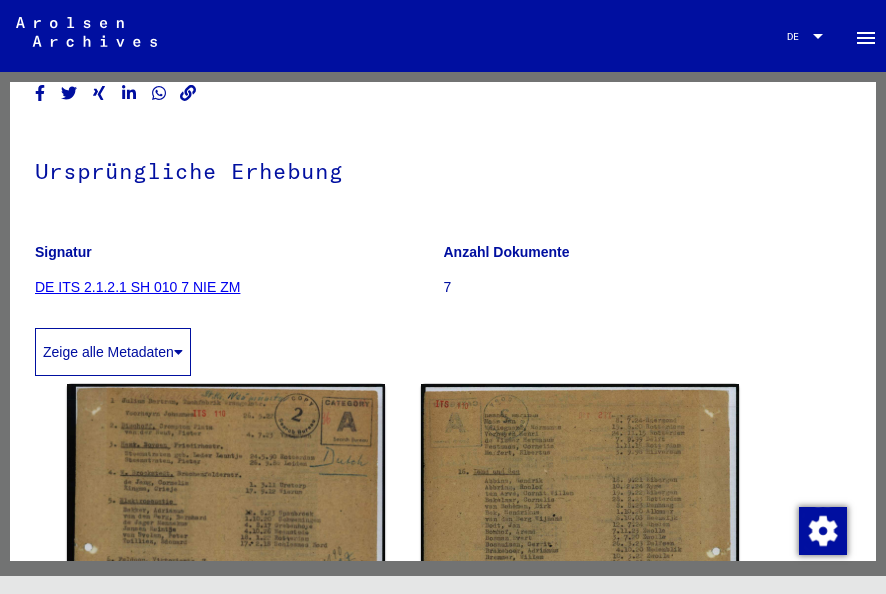 scroll, scrollTop: 0, scrollLeft: 0, axis: both 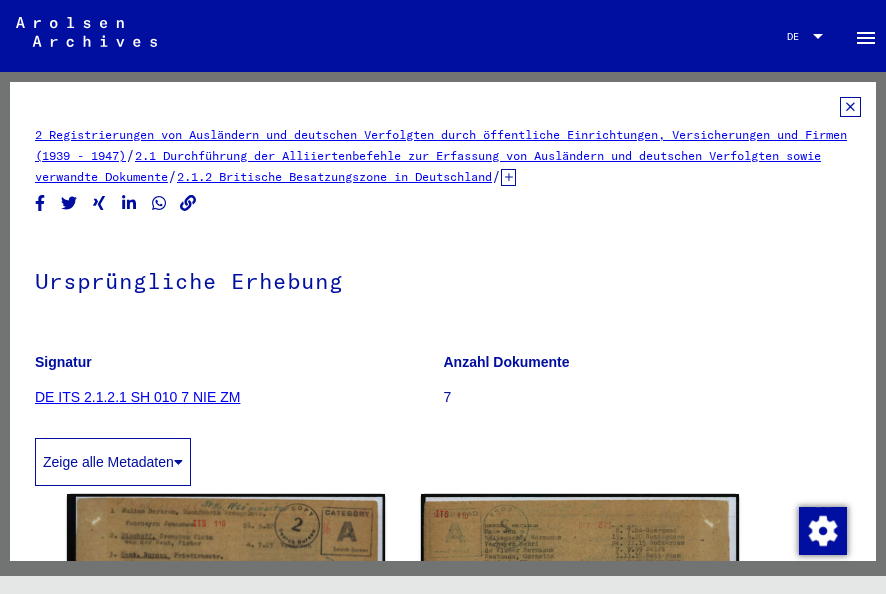 click 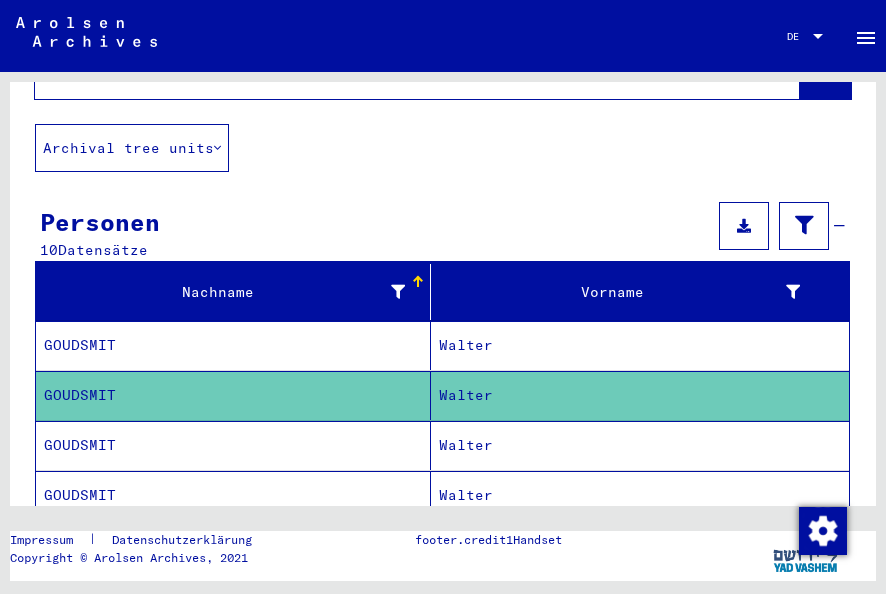 scroll, scrollTop: 200, scrollLeft: 0, axis: vertical 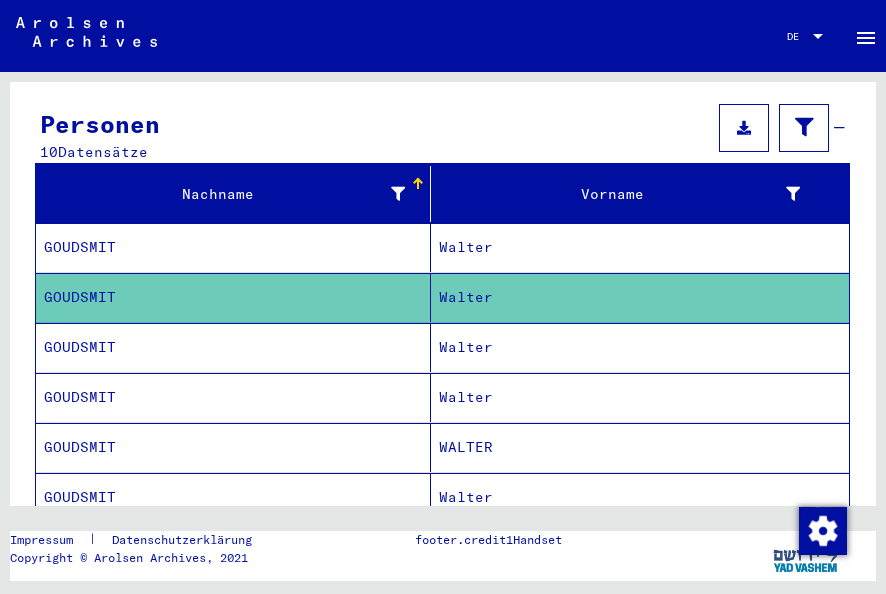 click on "Walter" at bounding box center (640, 397) 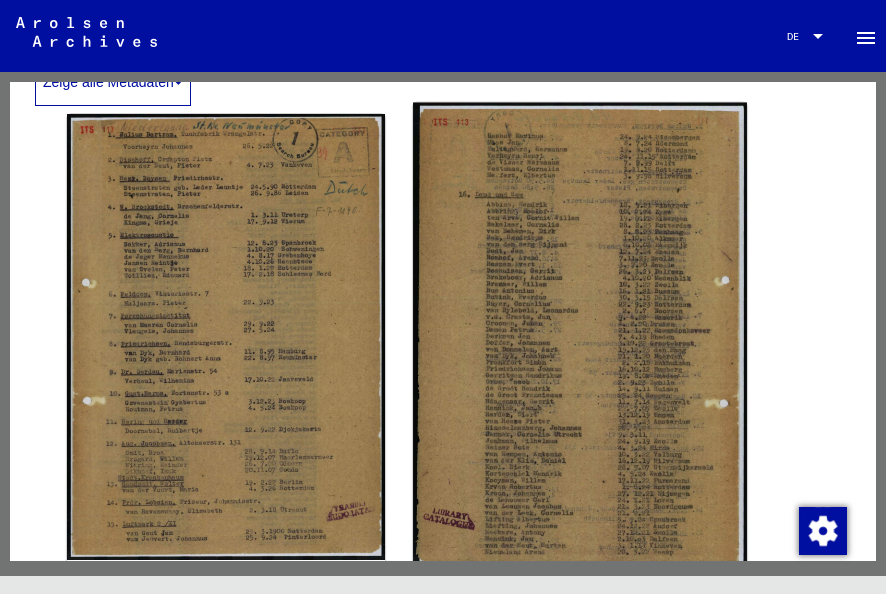 scroll, scrollTop: 400, scrollLeft: 0, axis: vertical 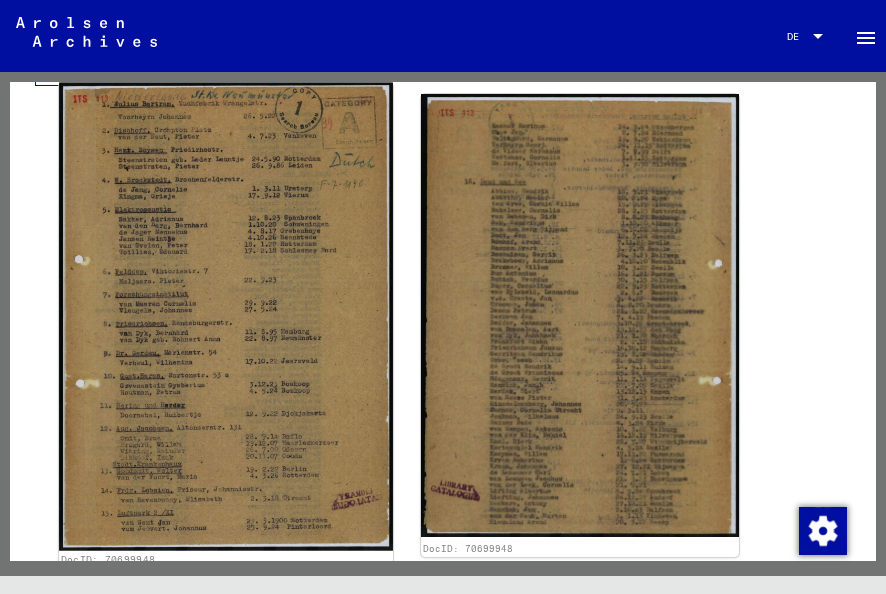 click 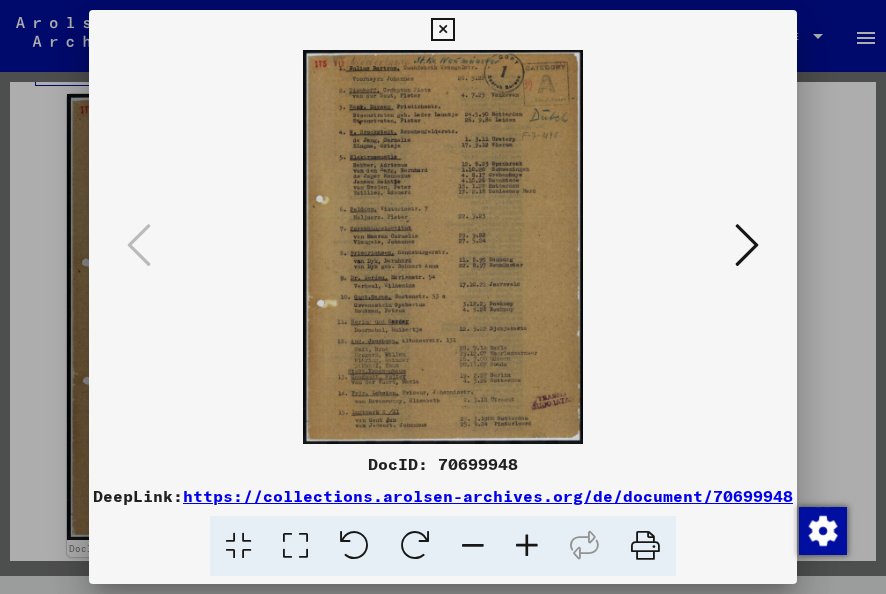 click at bounding box center (527, 546) 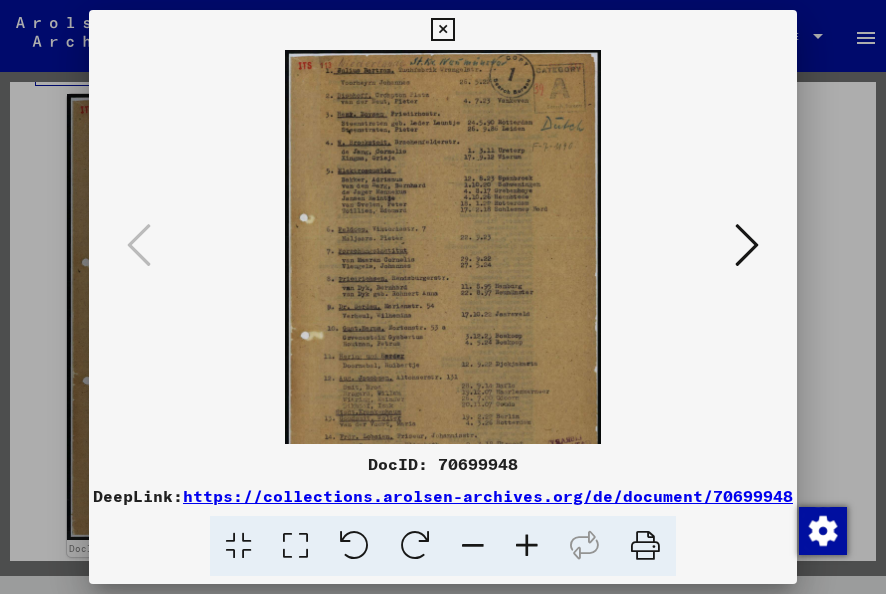 click at bounding box center [527, 546] 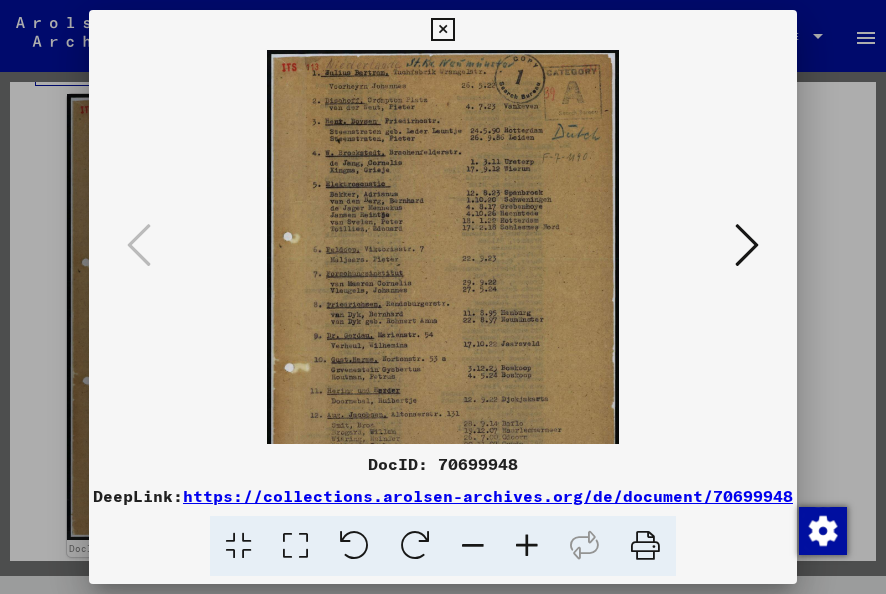 click at bounding box center [527, 546] 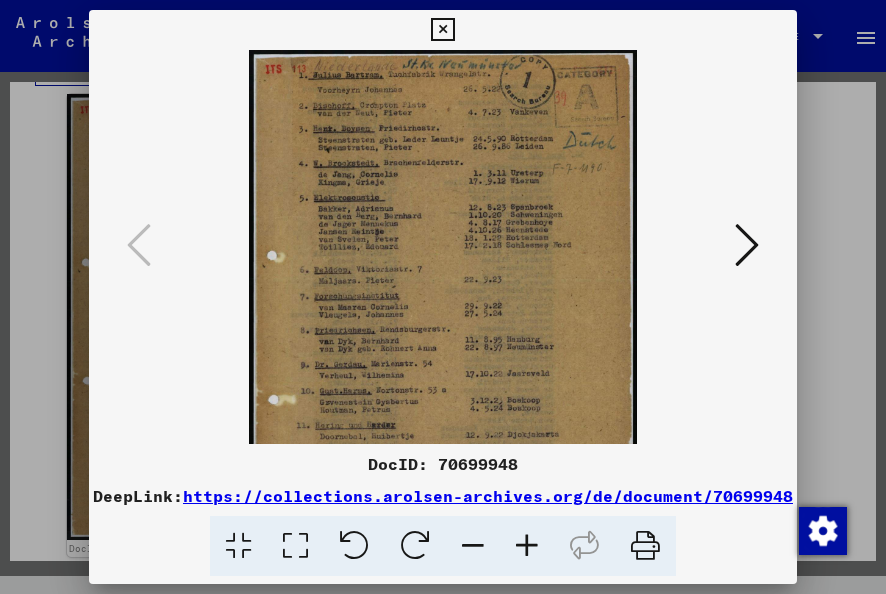 click at bounding box center (527, 546) 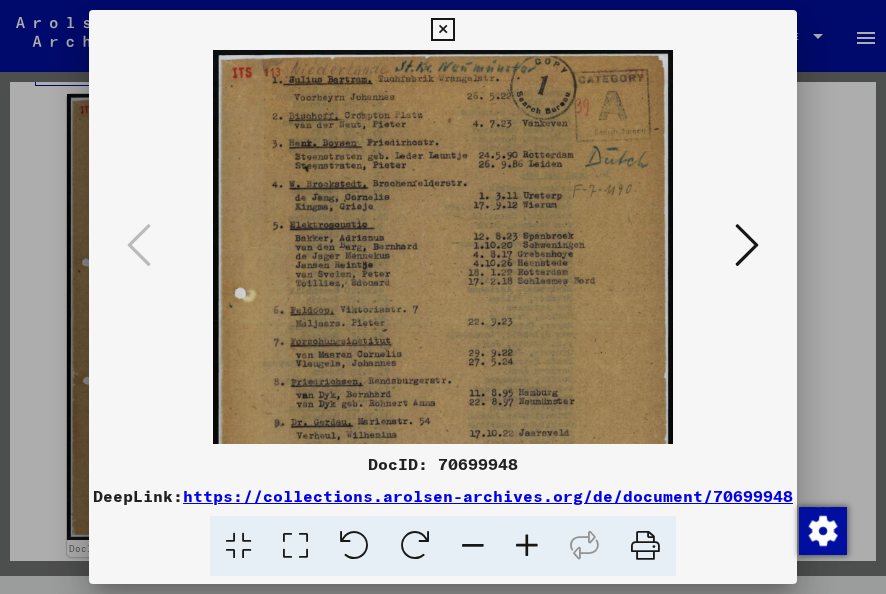 click at bounding box center (527, 546) 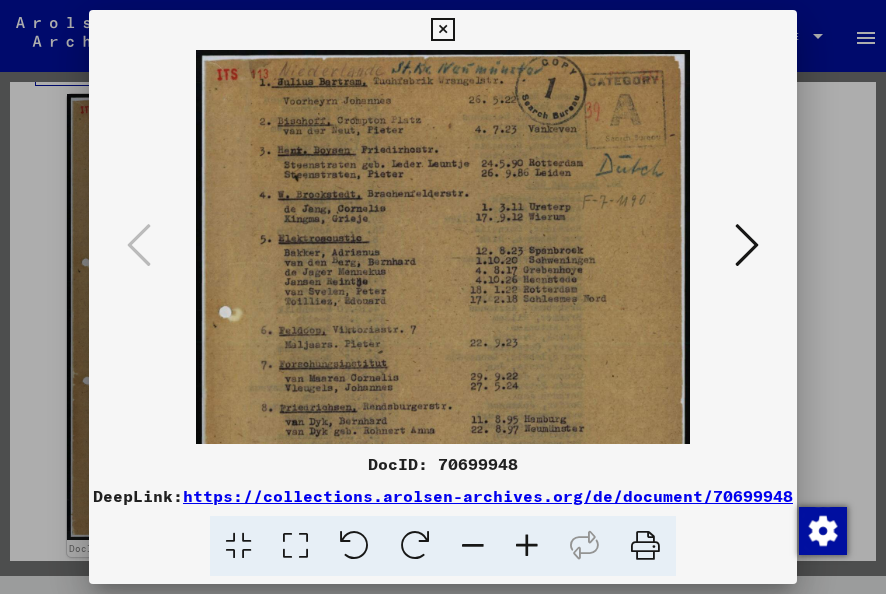 click at bounding box center [527, 546] 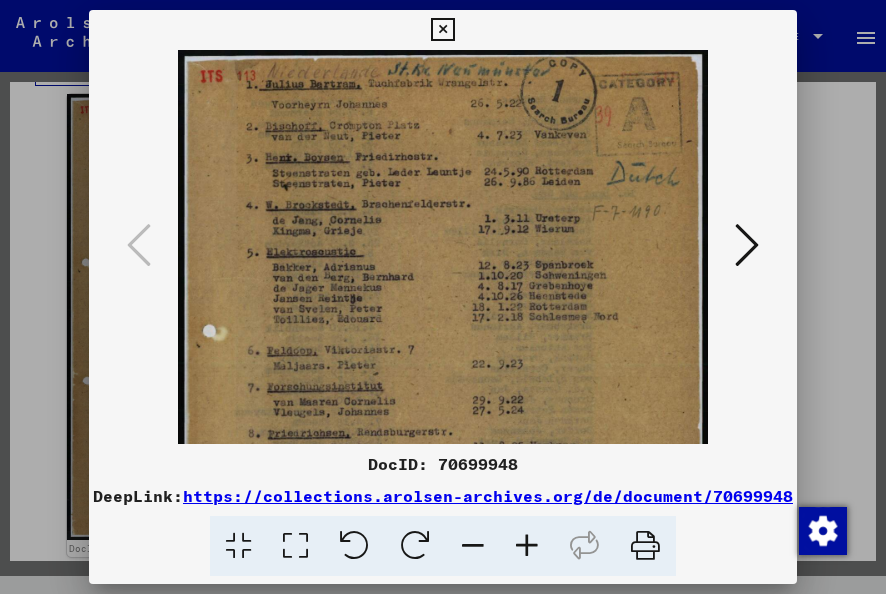 click at bounding box center [442, 30] 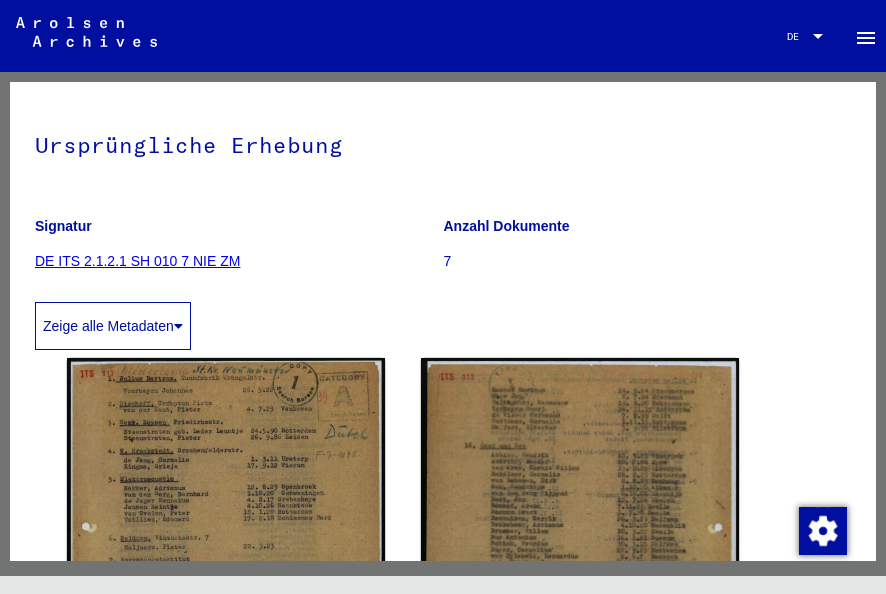 scroll, scrollTop: 0, scrollLeft: 0, axis: both 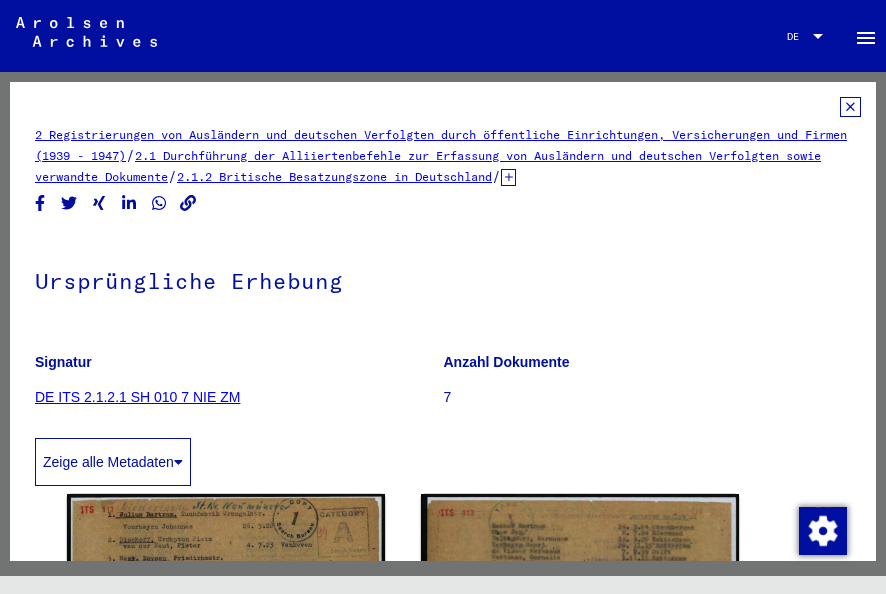 click 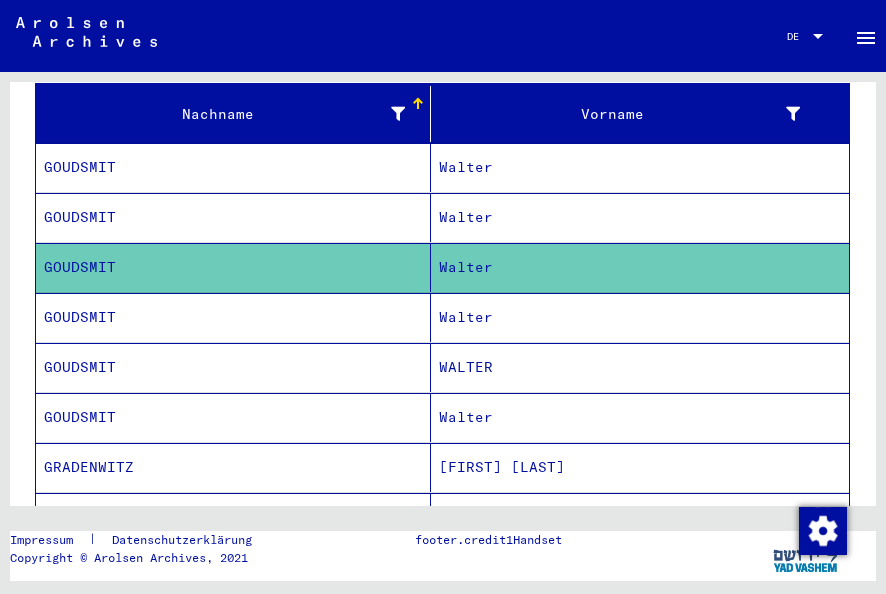 scroll, scrollTop: 300, scrollLeft: 0, axis: vertical 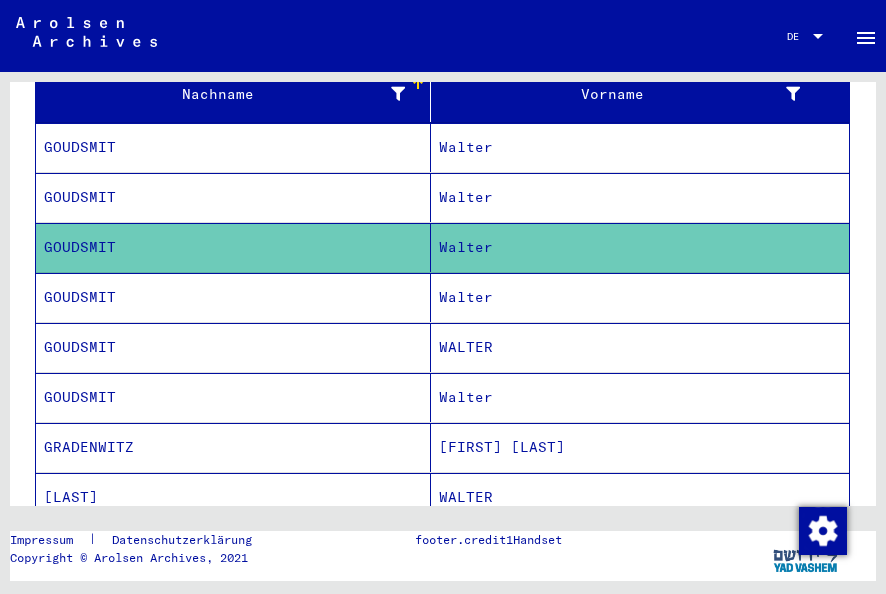 click on "GOUDSMIT" at bounding box center [233, 347] 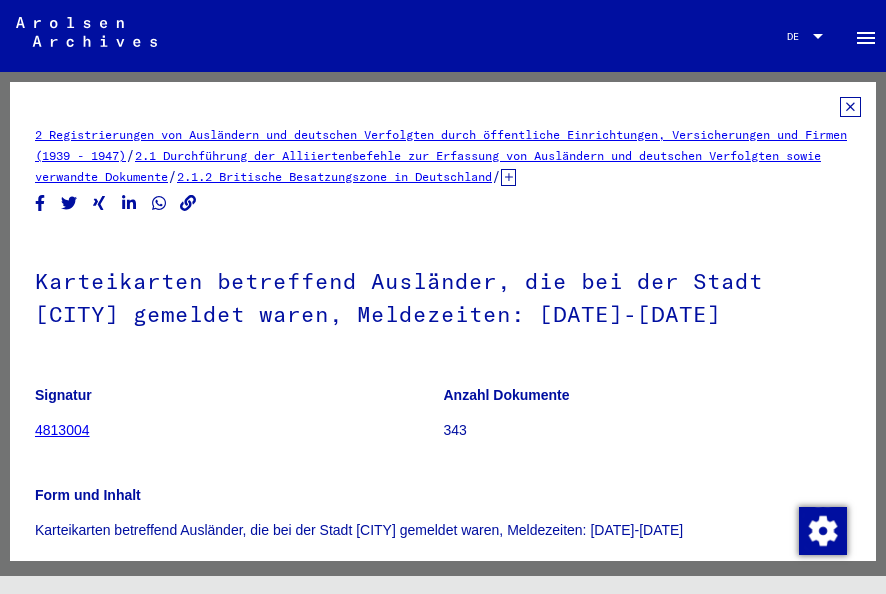 scroll, scrollTop: 0, scrollLeft: 0, axis: both 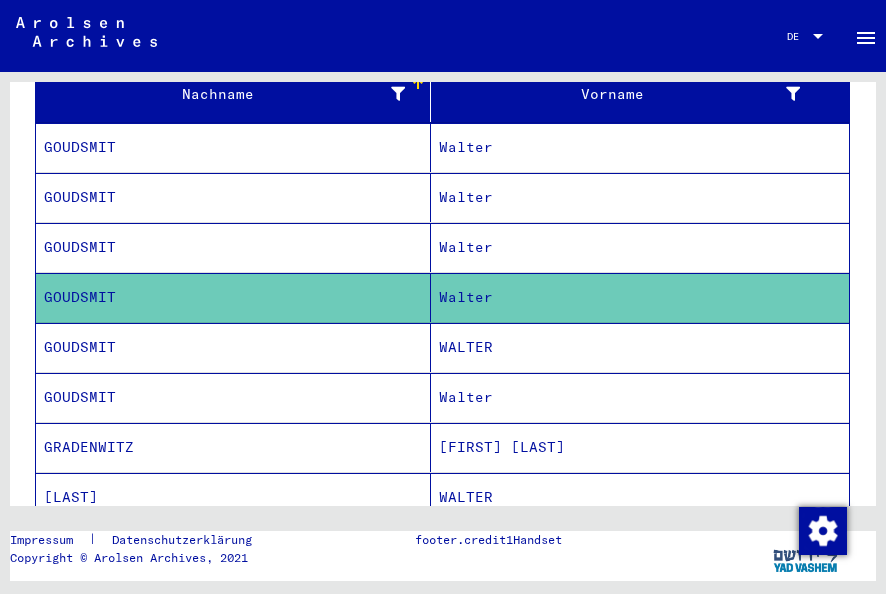 click on "WALTER" at bounding box center [640, 397] 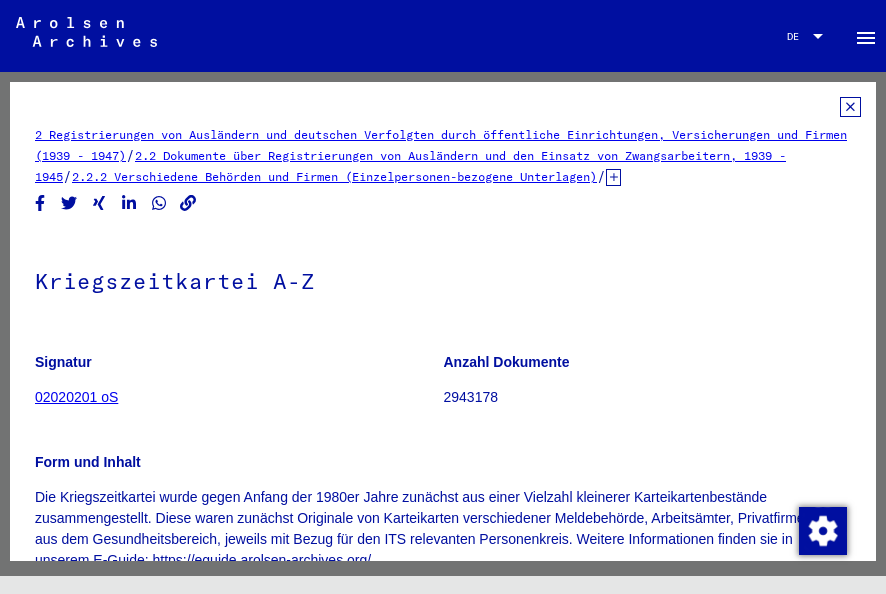 scroll, scrollTop: 0, scrollLeft: 0, axis: both 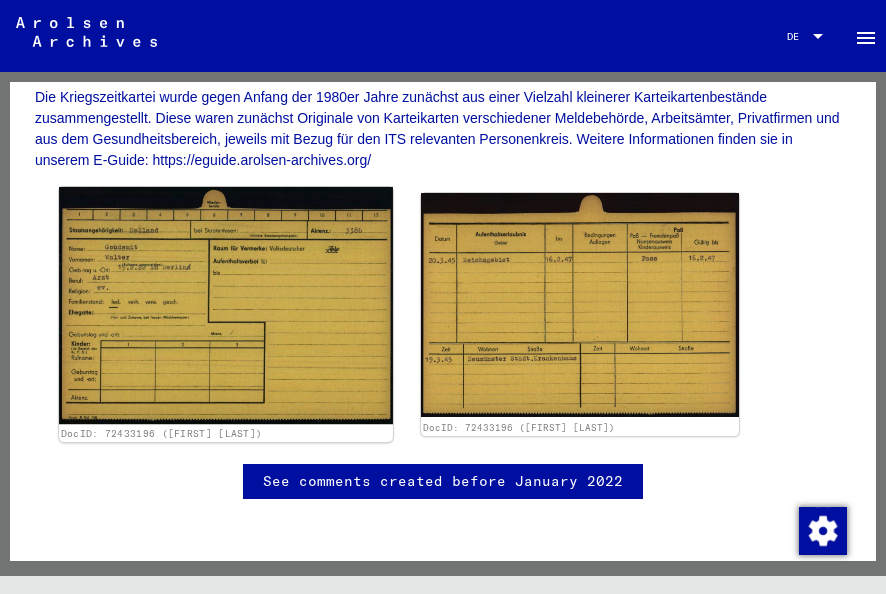 click 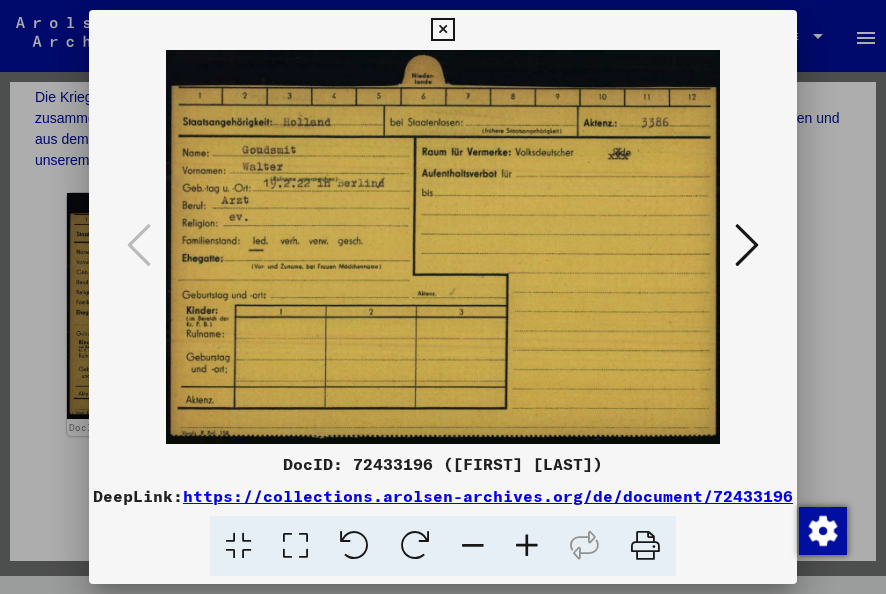 click at bounding box center [442, 30] 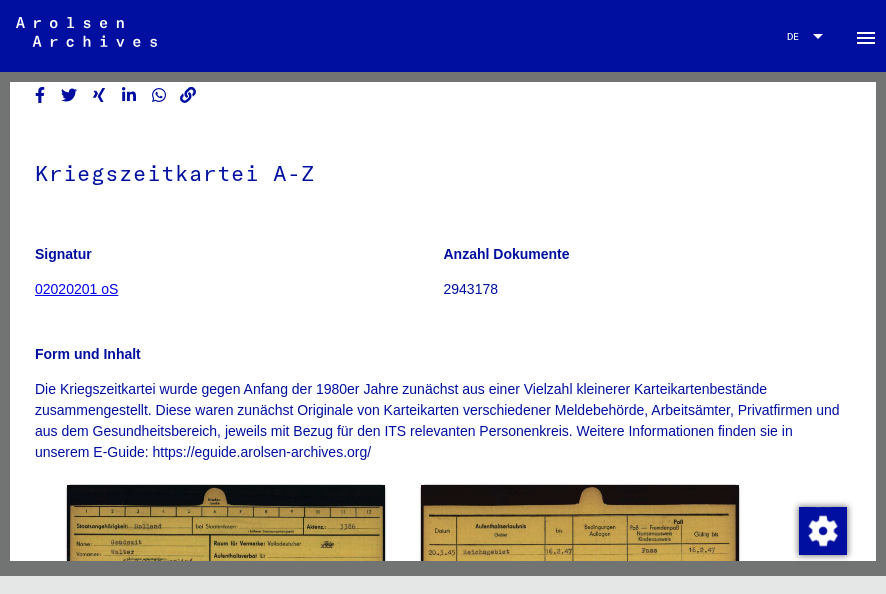 scroll, scrollTop: 0, scrollLeft: 0, axis: both 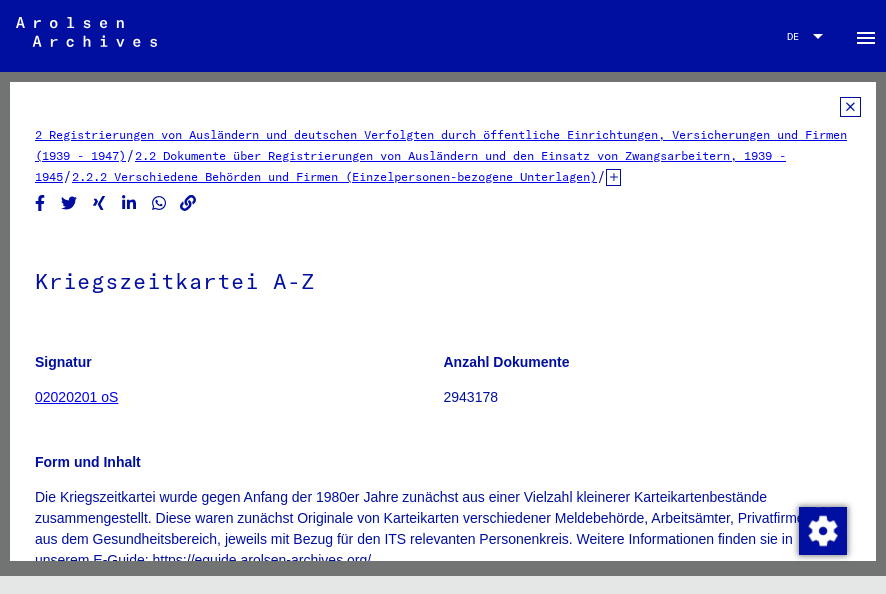 click 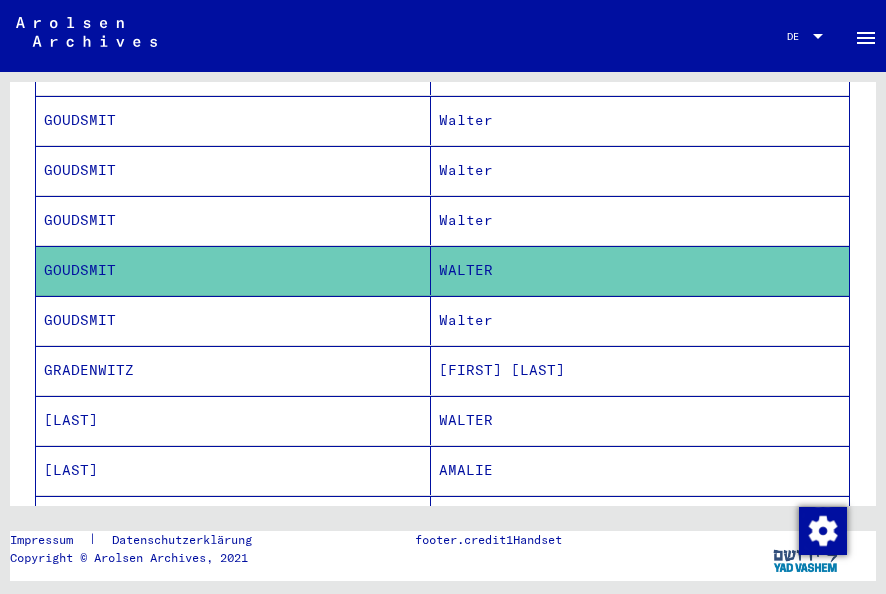 scroll, scrollTop: 500, scrollLeft: 0, axis: vertical 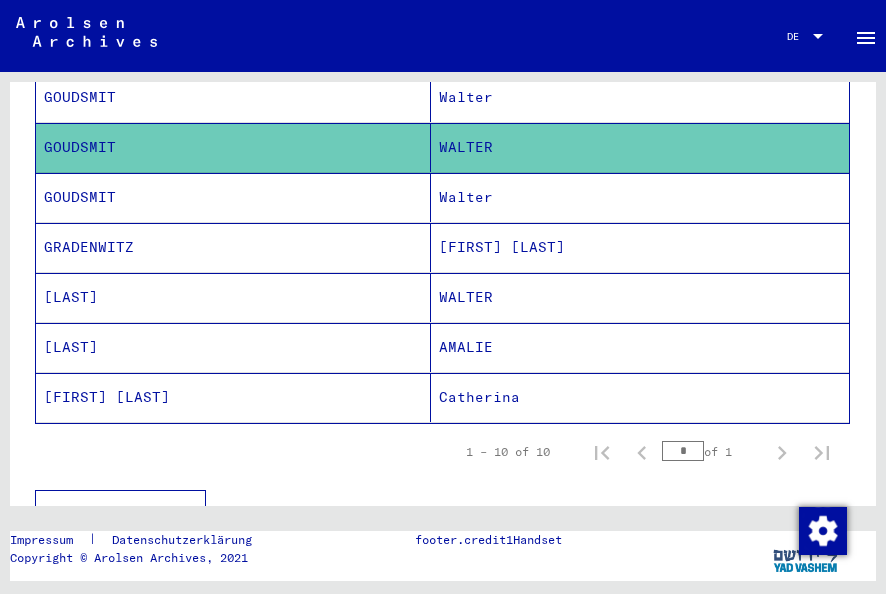 click on "GOUDSMIT" at bounding box center (233, 247) 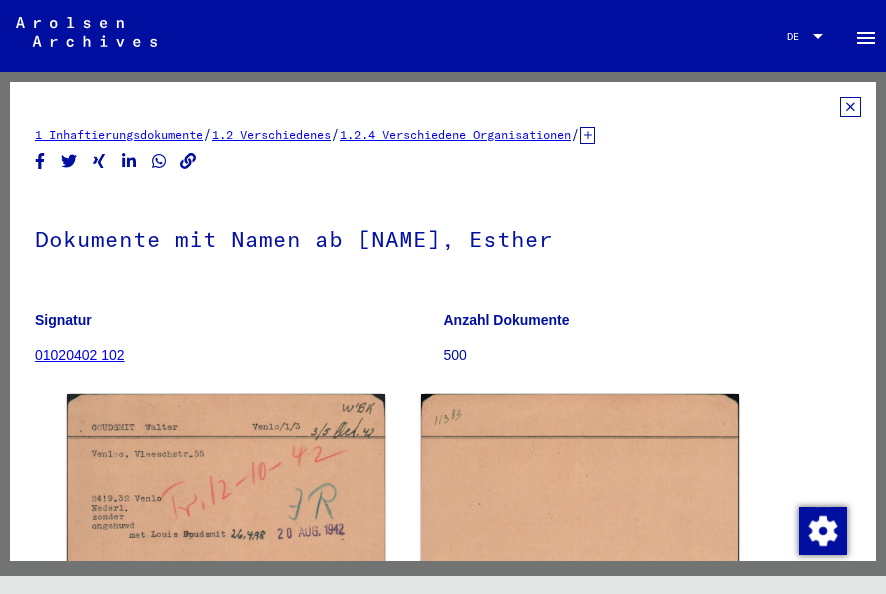 scroll, scrollTop: 0, scrollLeft: 0, axis: both 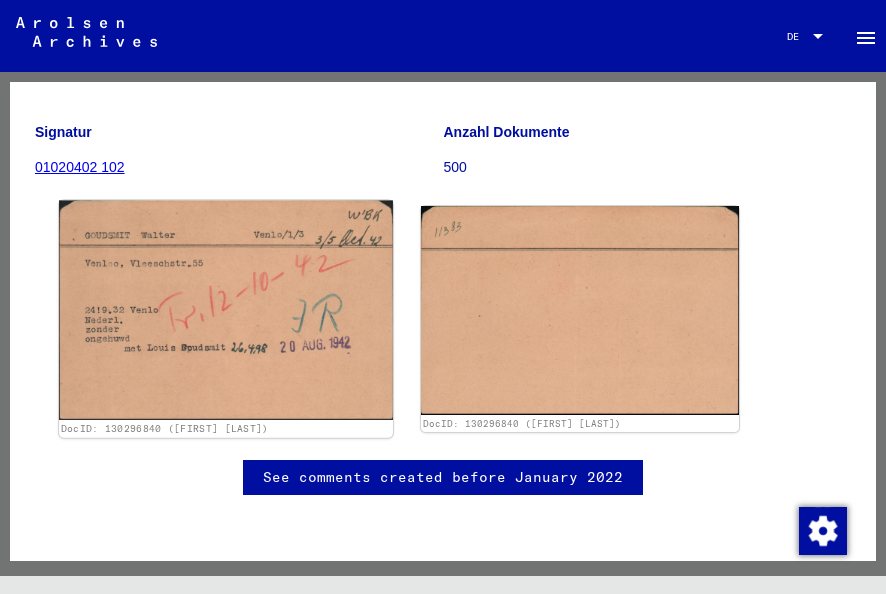 click 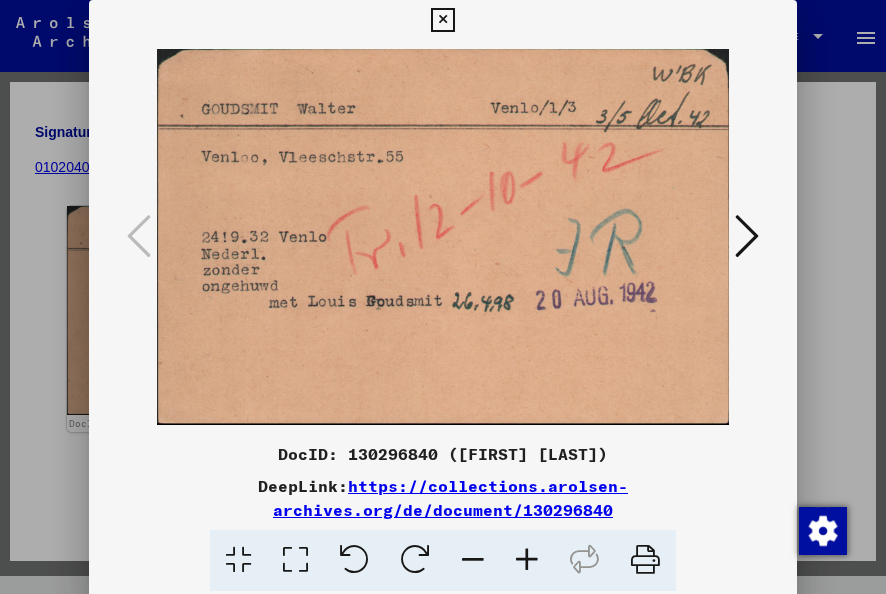 click at bounding box center [442, 20] 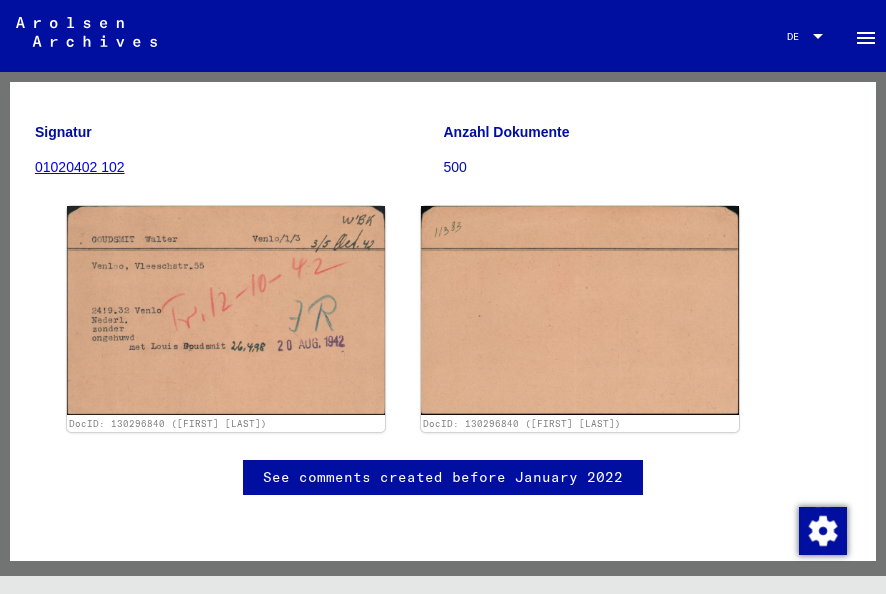 scroll, scrollTop: 0, scrollLeft: 0, axis: both 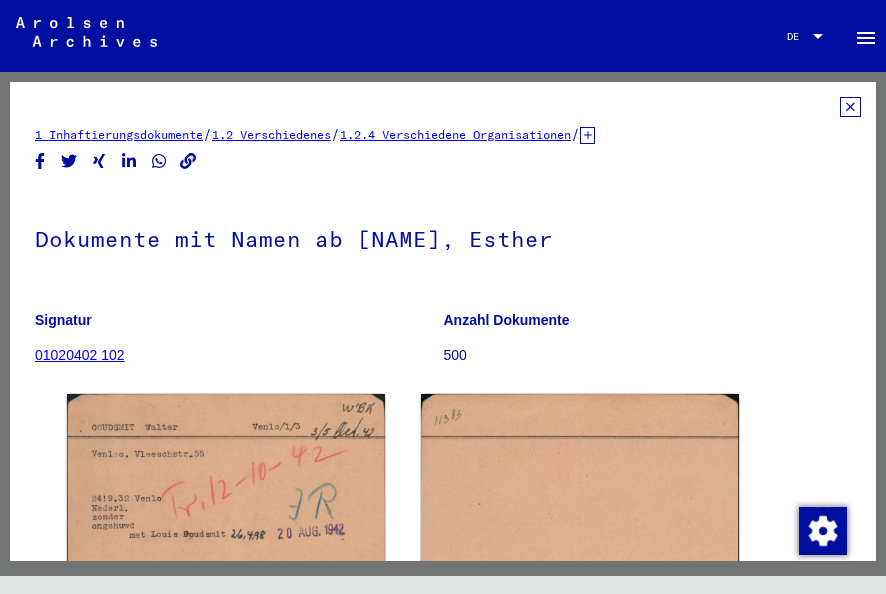 click 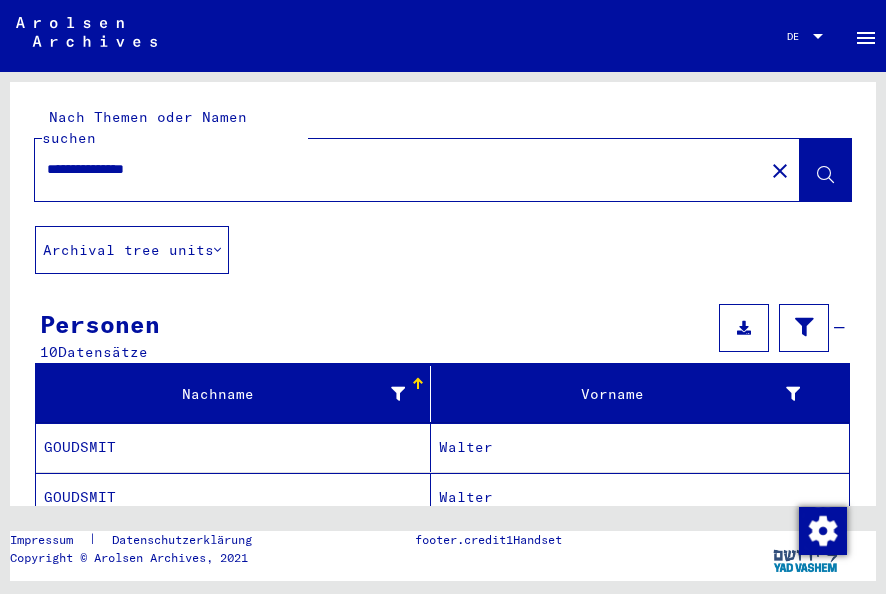 click on "**********" at bounding box center [399, 169] 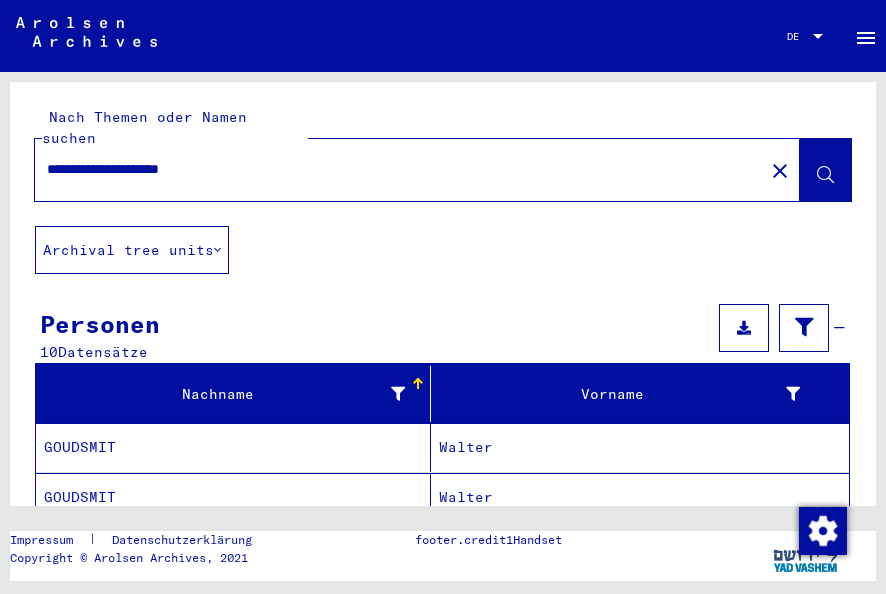 type on "**********" 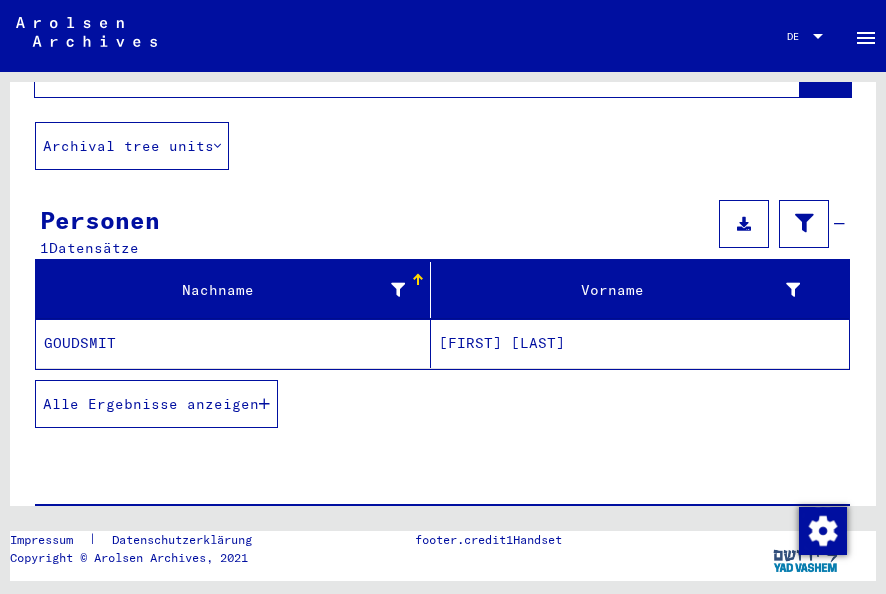 scroll, scrollTop: 174, scrollLeft: 0, axis: vertical 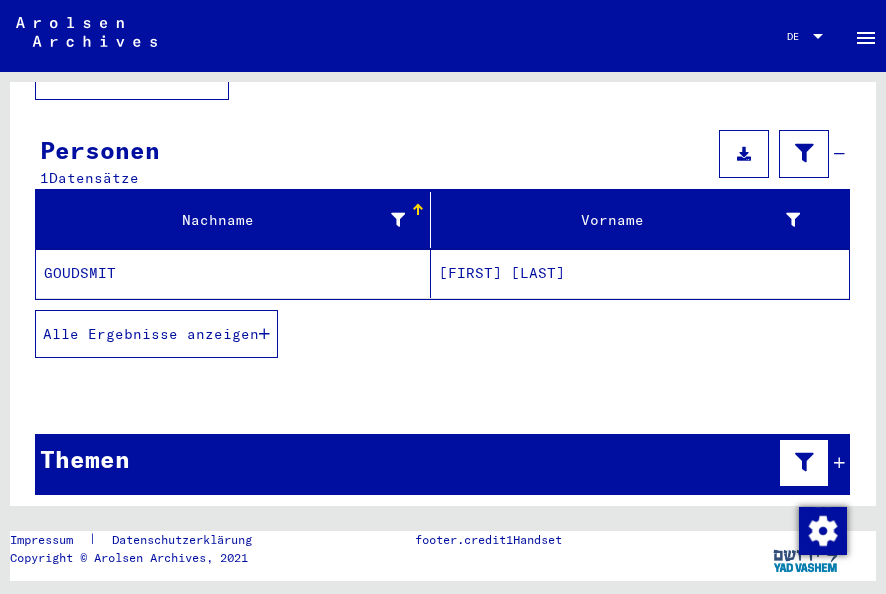 click on "GOUDSMIT" 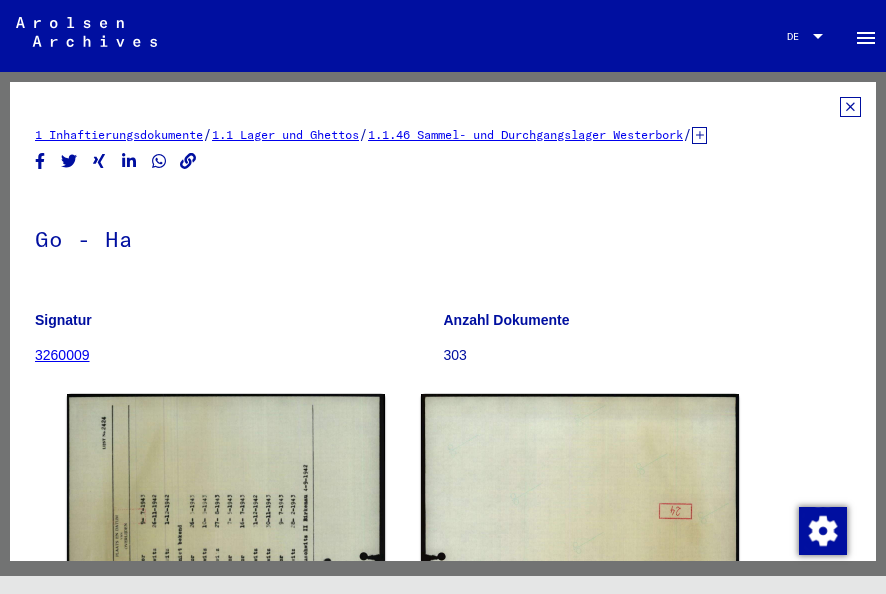 scroll, scrollTop: 0, scrollLeft: 0, axis: both 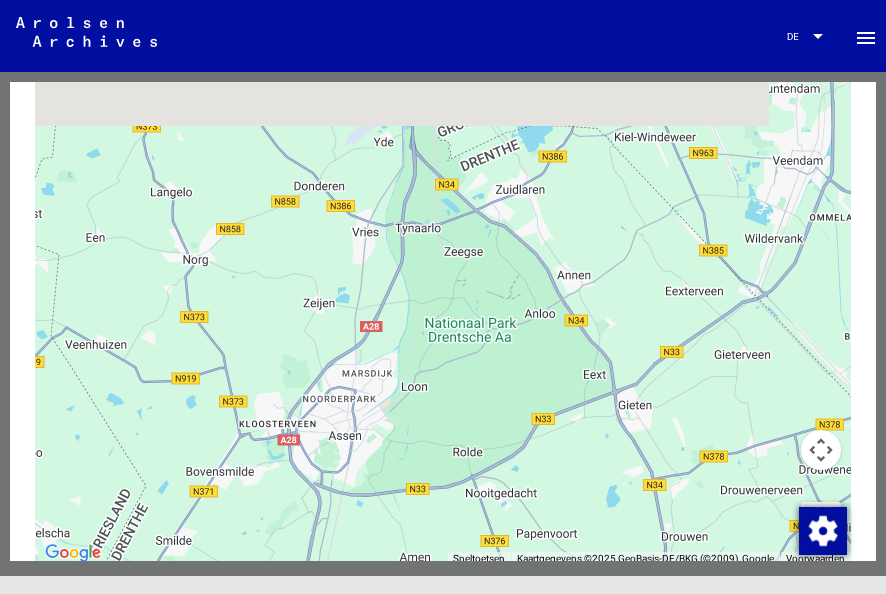drag, startPoint x: 433, startPoint y: 234, endPoint x: 559, endPoint y: 572, distance: 360.7215 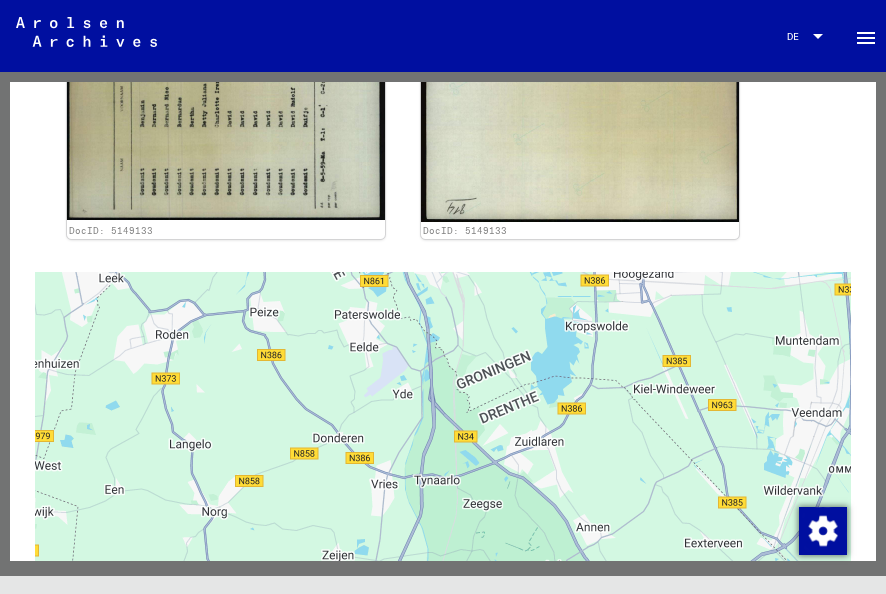 scroll, scrollTop: 208, scrollLeft: 0, axis: vertical 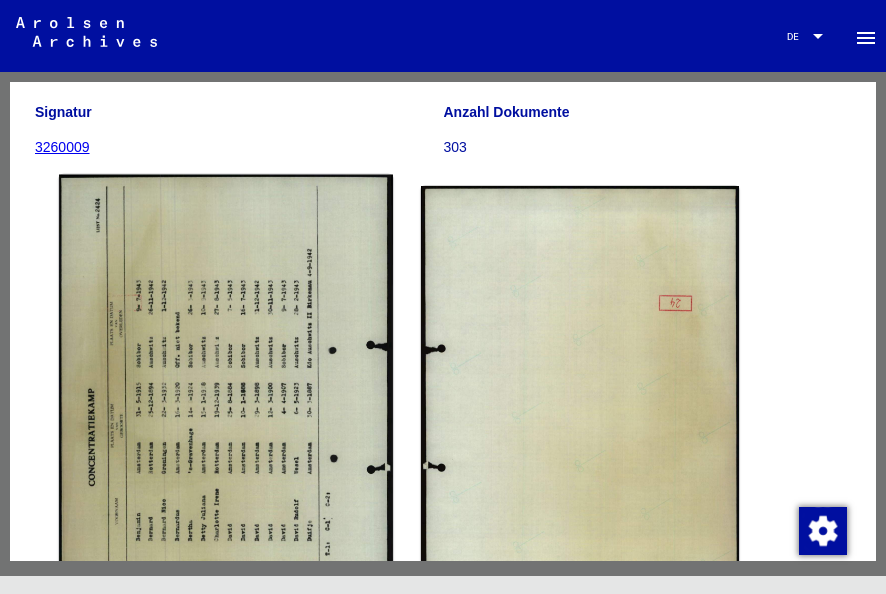 click 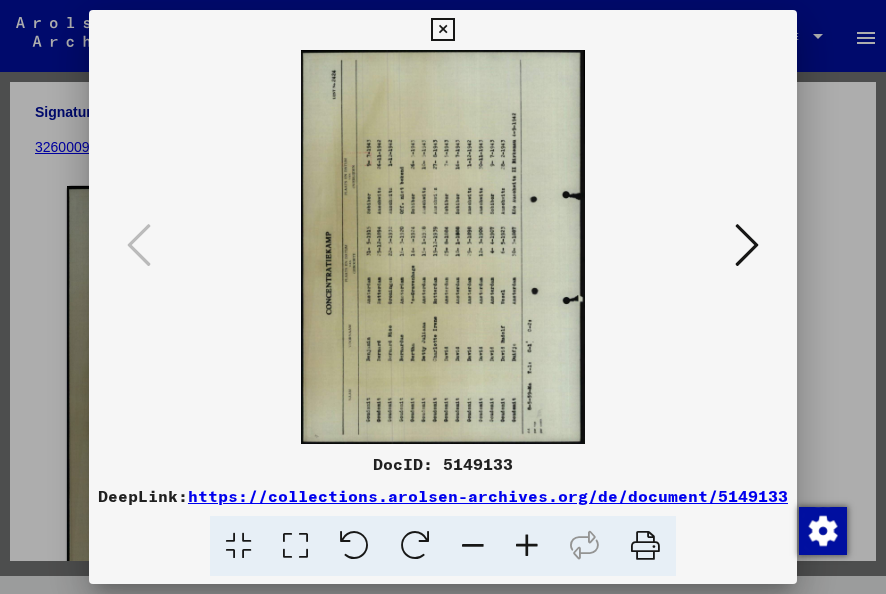 click at bounding box center [442, 30] 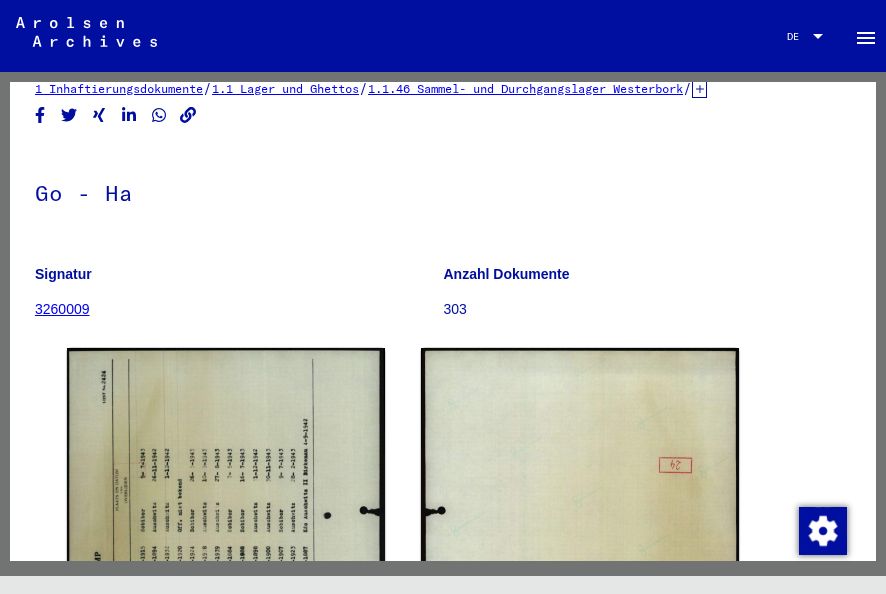 scroll, scrollTop: 0, scrollLeft: 0, axis: both 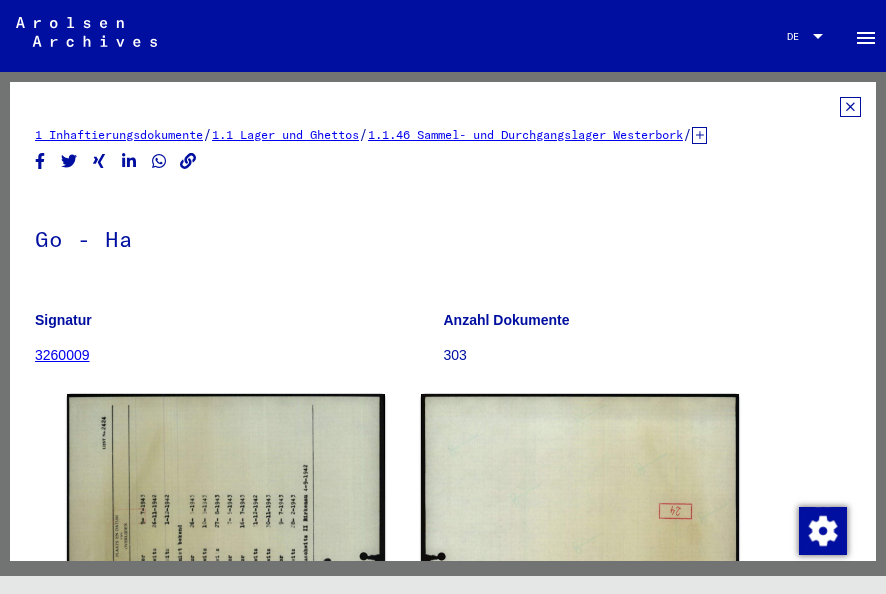 click 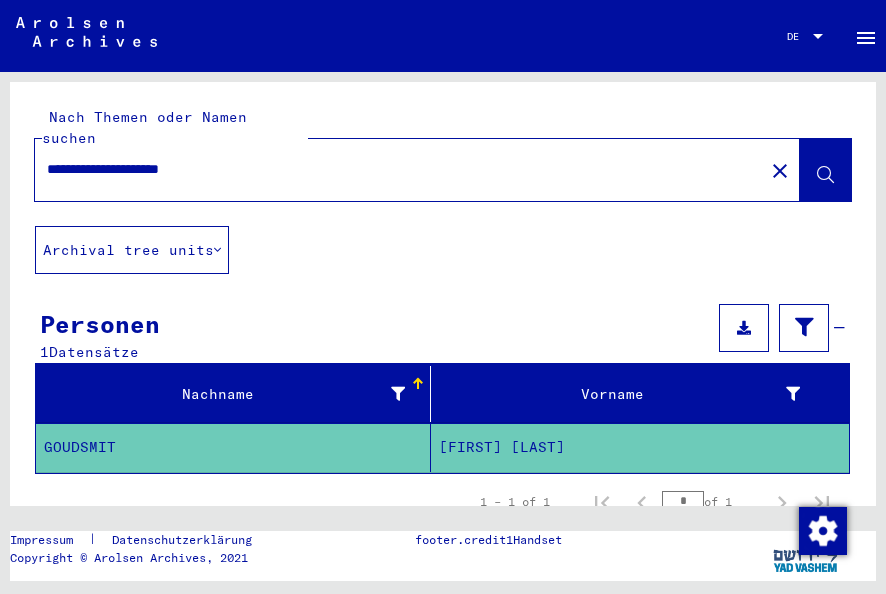 drag, startPoint x: 324, startPoint y: 146, endPoint x: -4, endPoint y: 138, distance: 328.09753 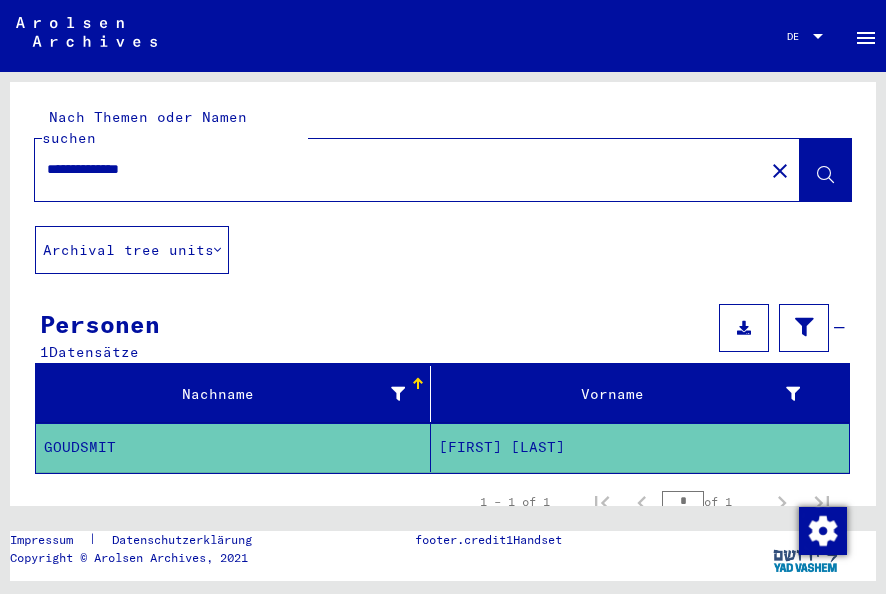 type on "**********" 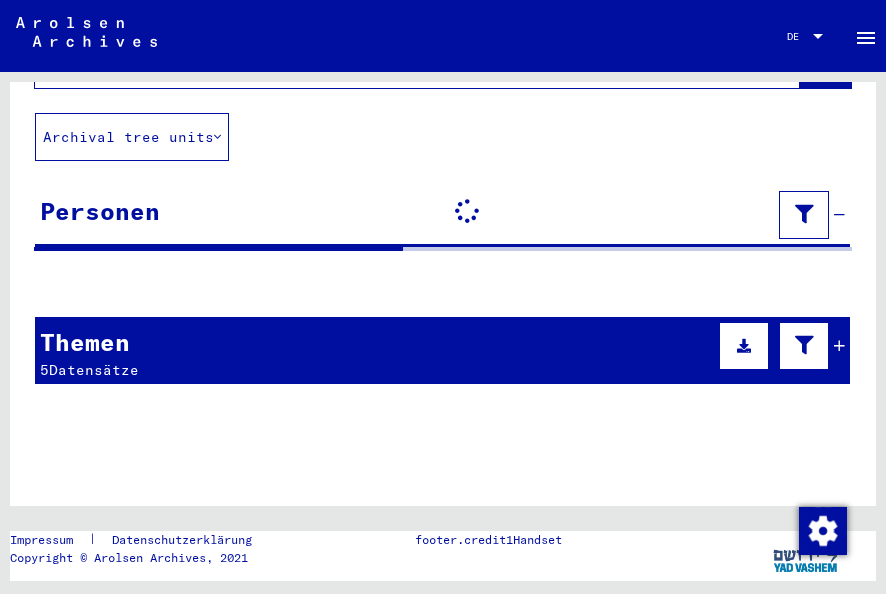 scroll, scrollTop: 200, scrollLeft: 0, axis: vertical 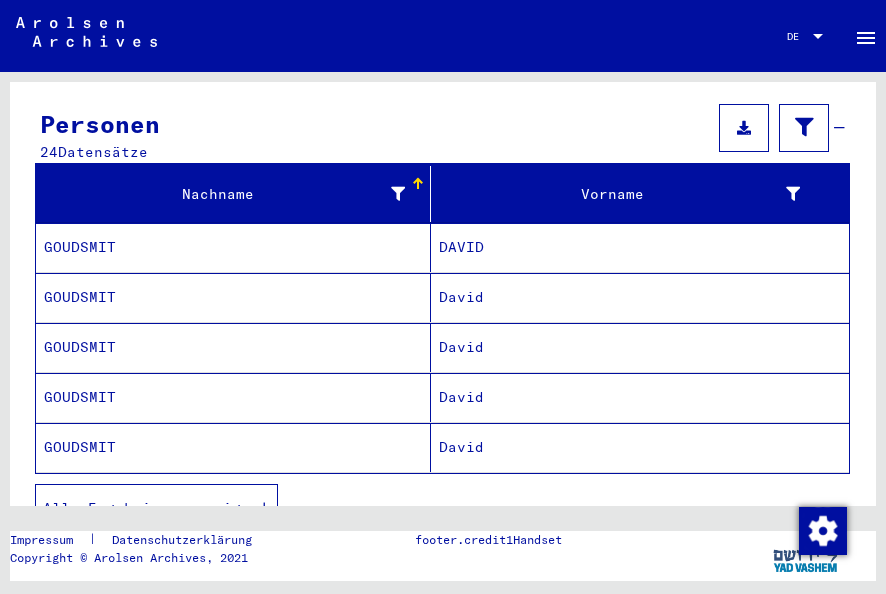 click on "GOUDSMIT" at bounding box center (233, 297) 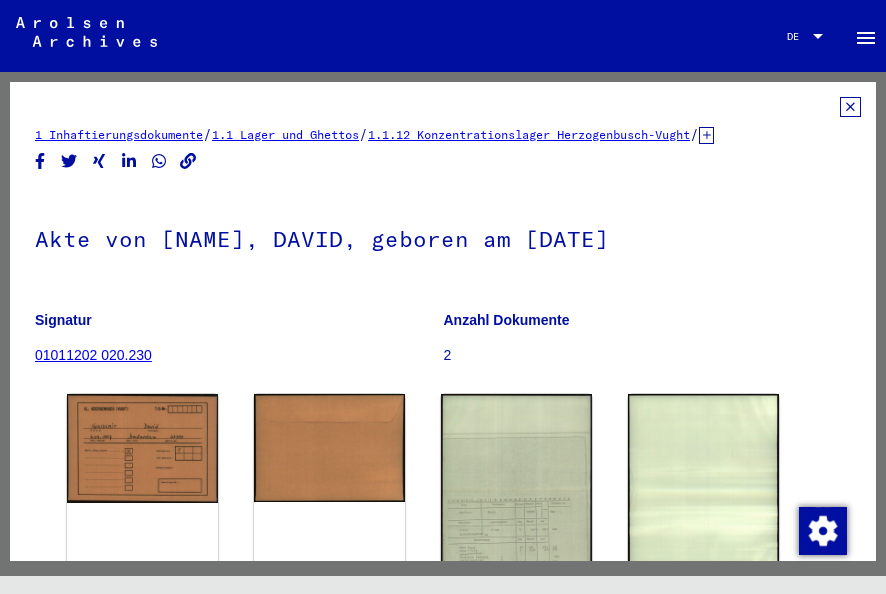 scroll, scrollTop: 0, scrollLeft: 0, axis: both 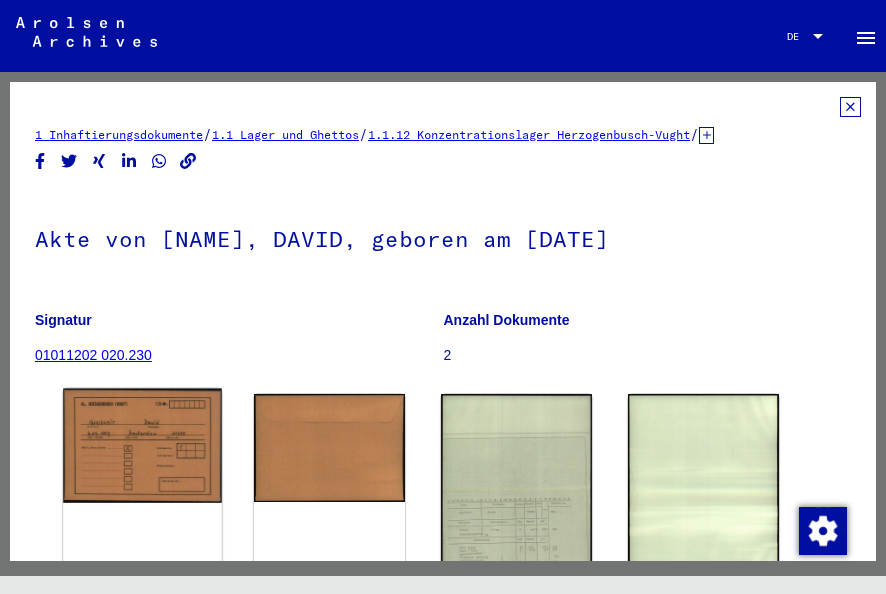 click 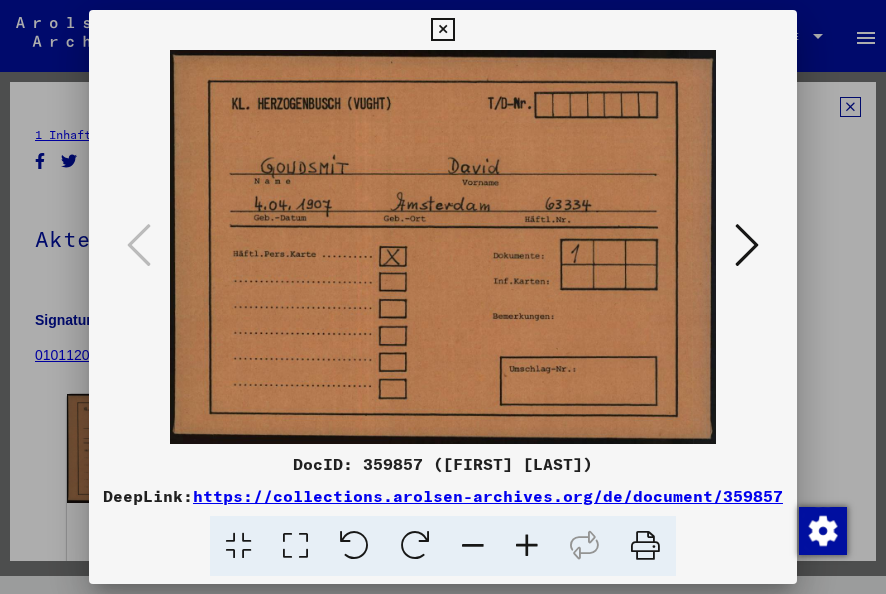 click at bounding box center (747, 245) 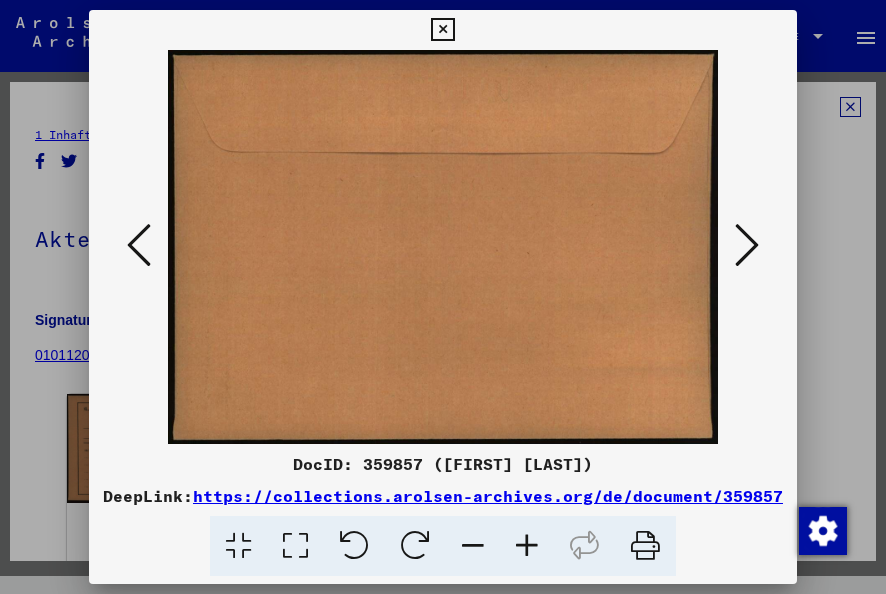 click at bounding box center [747, 245] 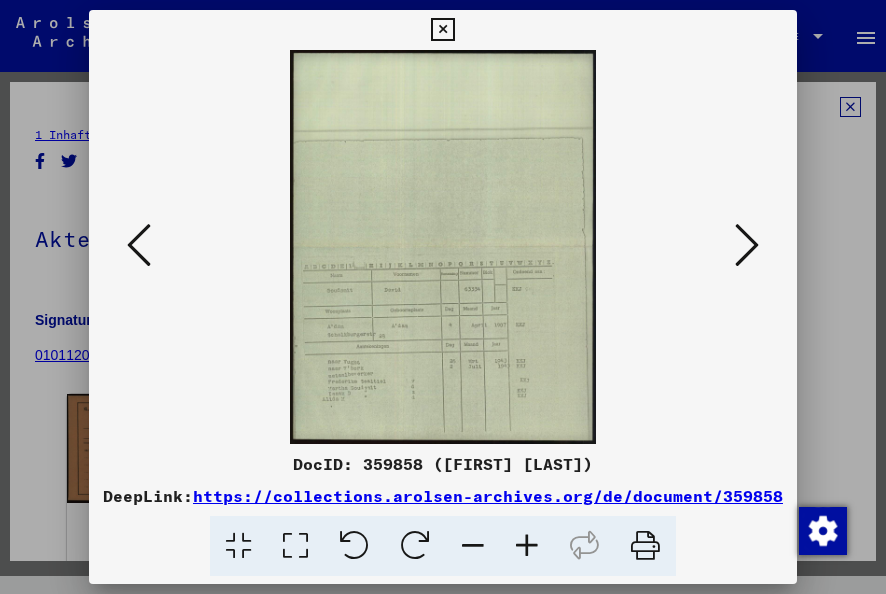 click at bounding box center [527, 546] 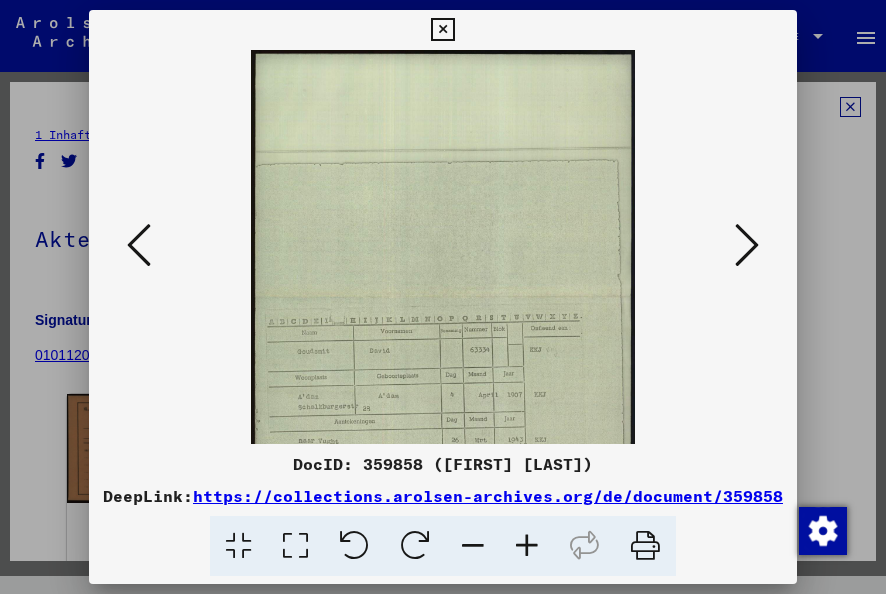click at bounding box center [527, 546] 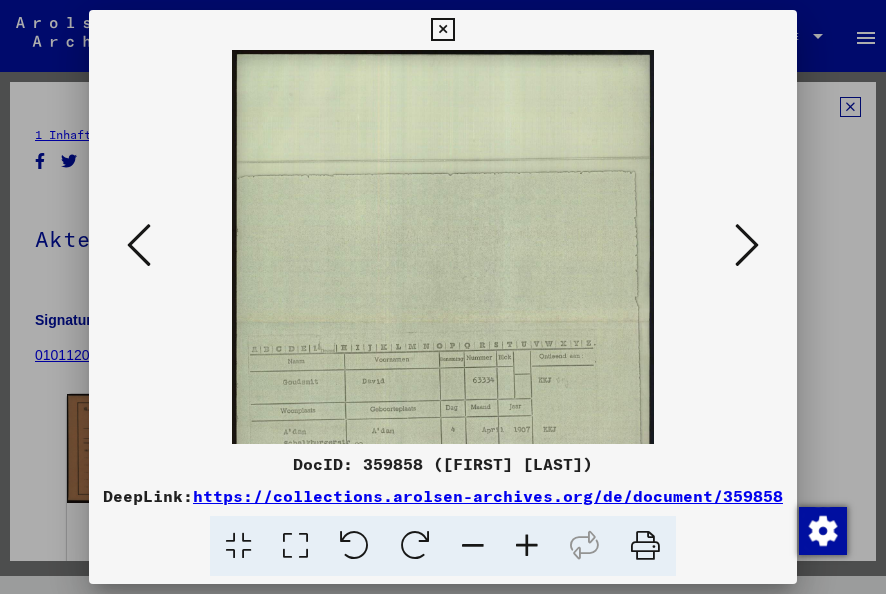 click at bounding box center (527, 546) 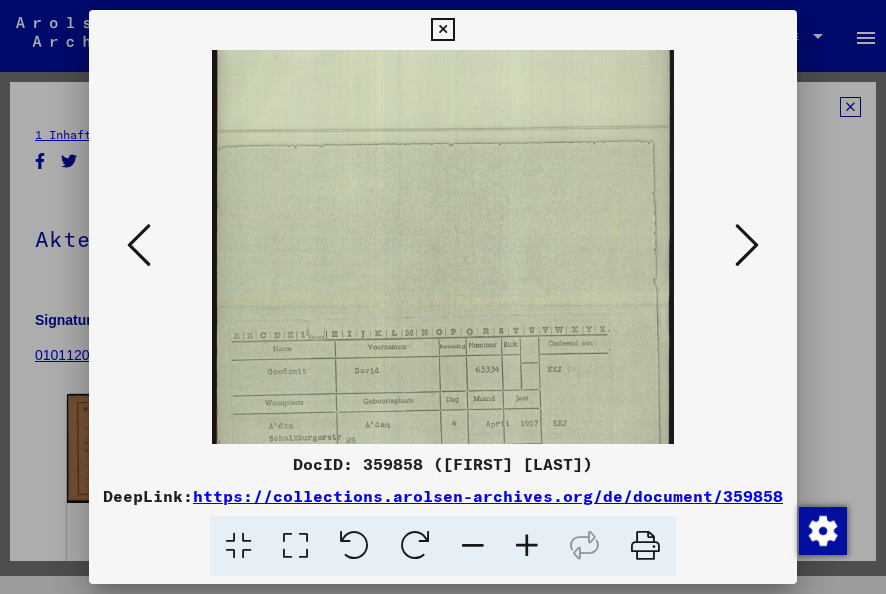 scroll, scrollTop: 88, scrollLeft: 0, axis: vertical 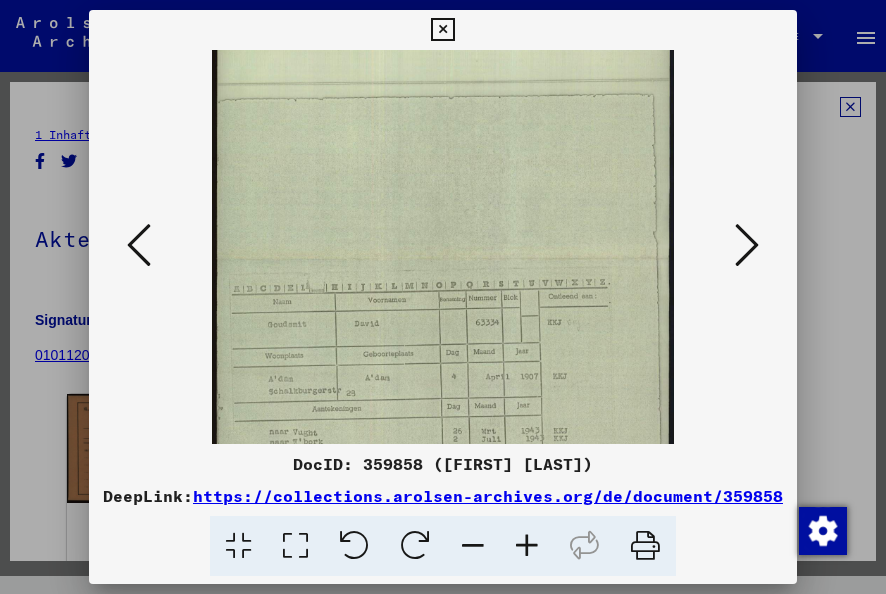 drag, startPoint x: 392, startPoint y: 316, endPoint x: 420, endPoint y: 230, distance: 90.44335 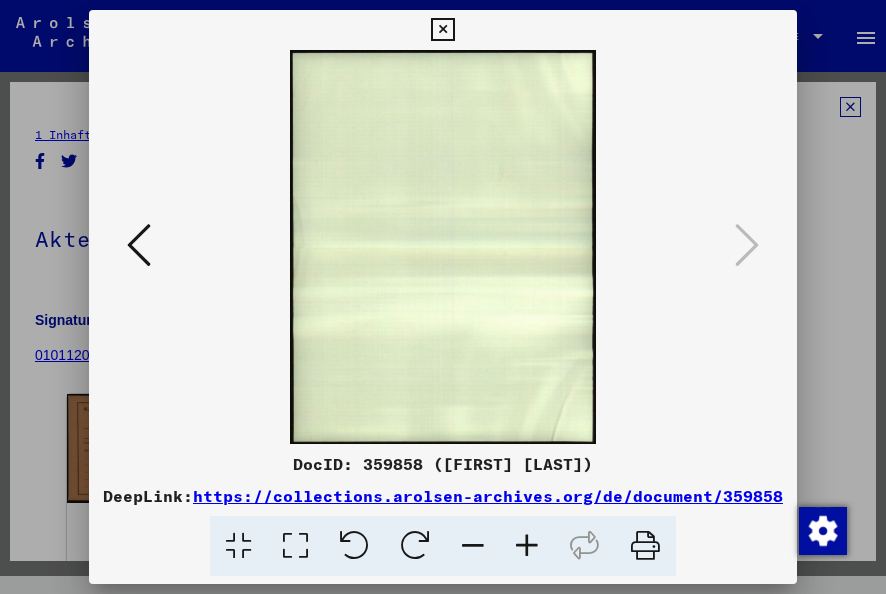 click at bounding box center [442, 30] 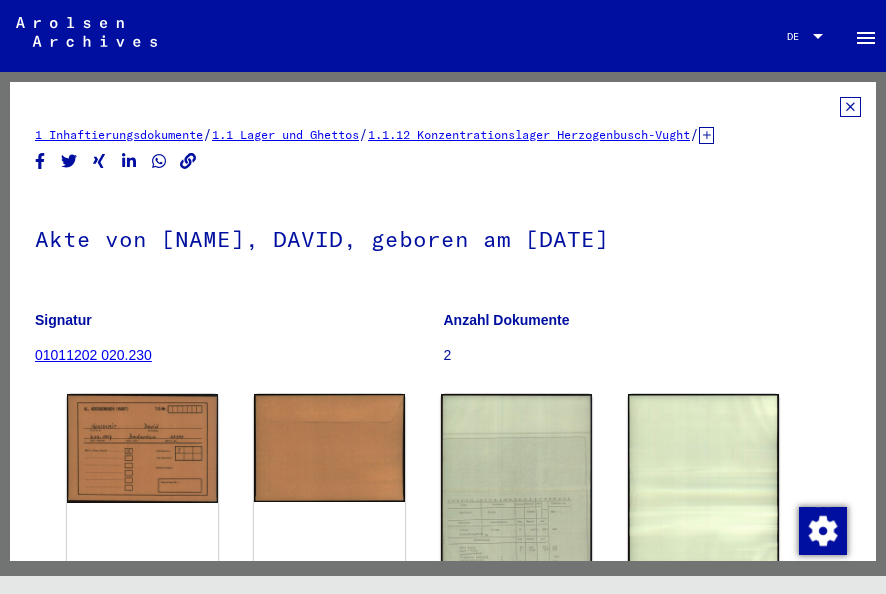 click 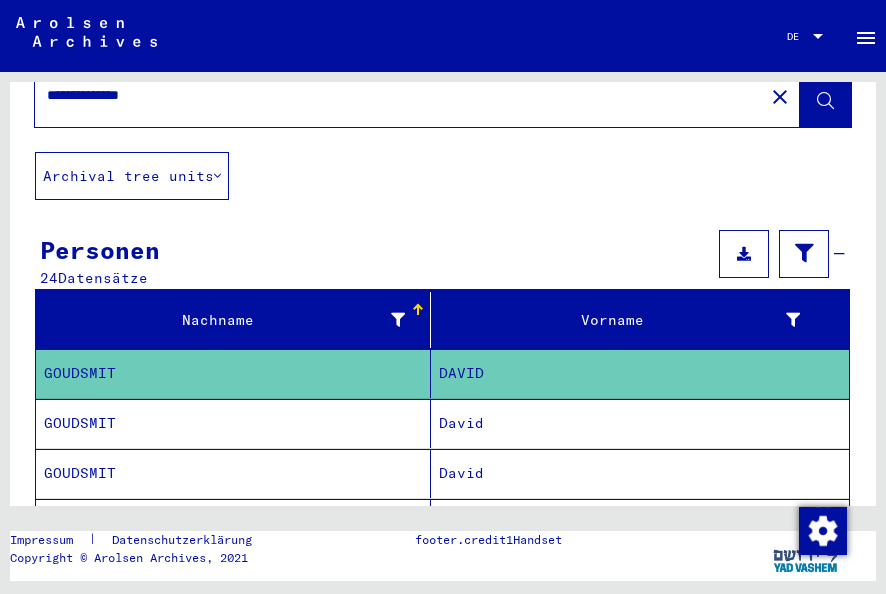 scroll, scrollTop: 200, scrollLeft: 0, axis: vertical 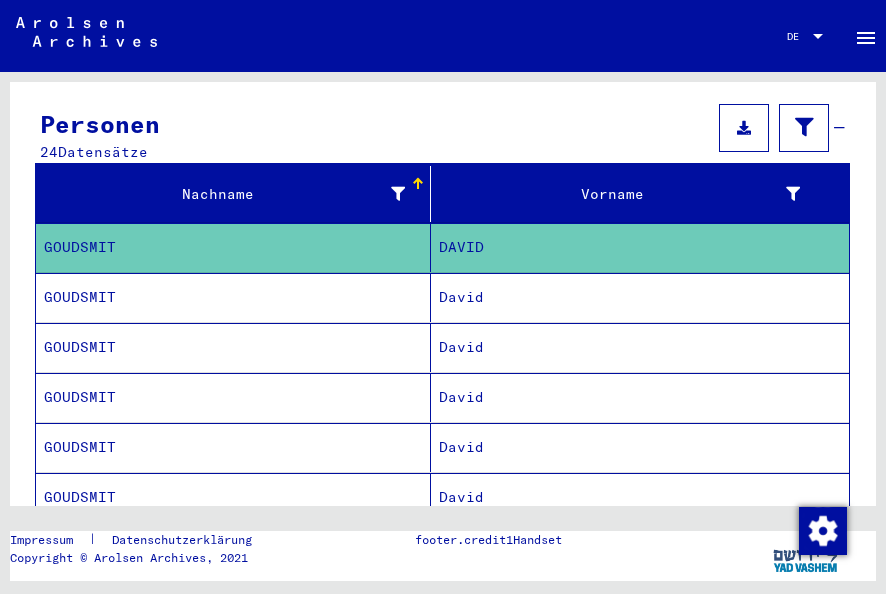 click on "GOUDSMIT" at bounding box center [233, 347] 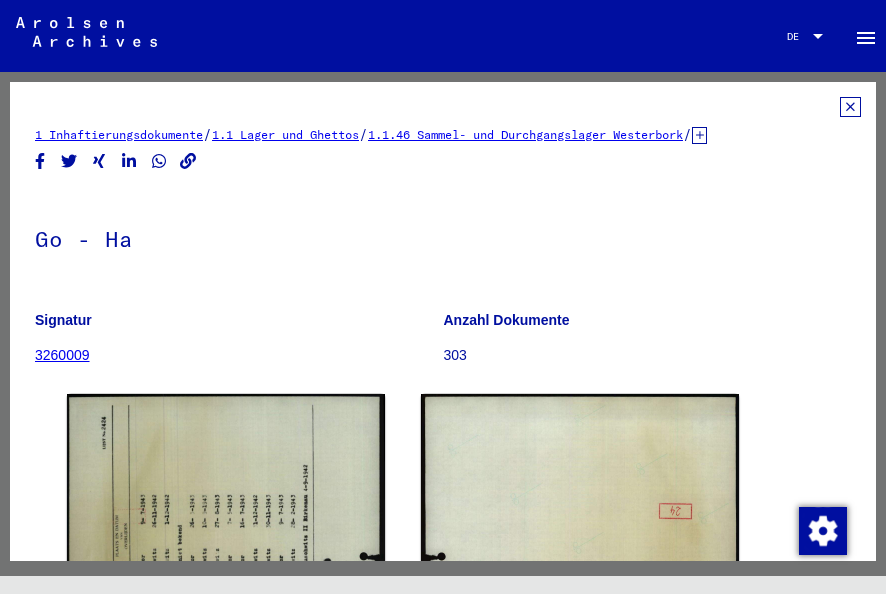 scroll, scrollTop: 0, scrollLeft: 0, axis: both 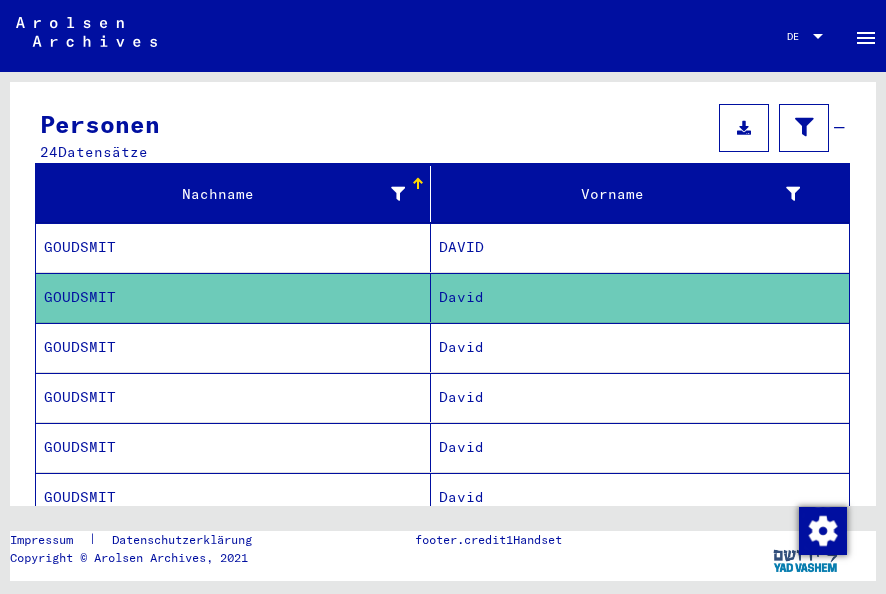 click on "GOUDSMIT" at bounding box center (233, 397) 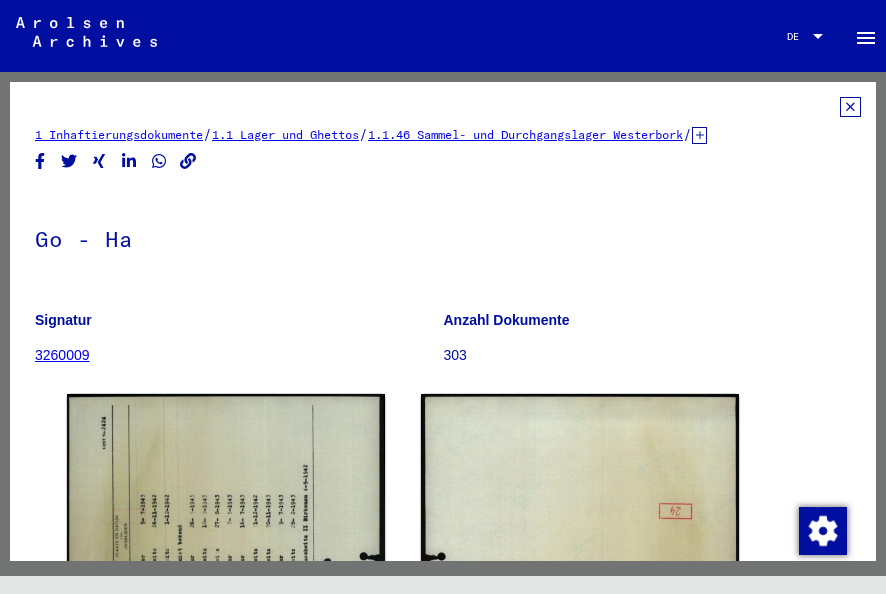 scroll, scrollTop: 0, scrollLeft: 0, axis: both 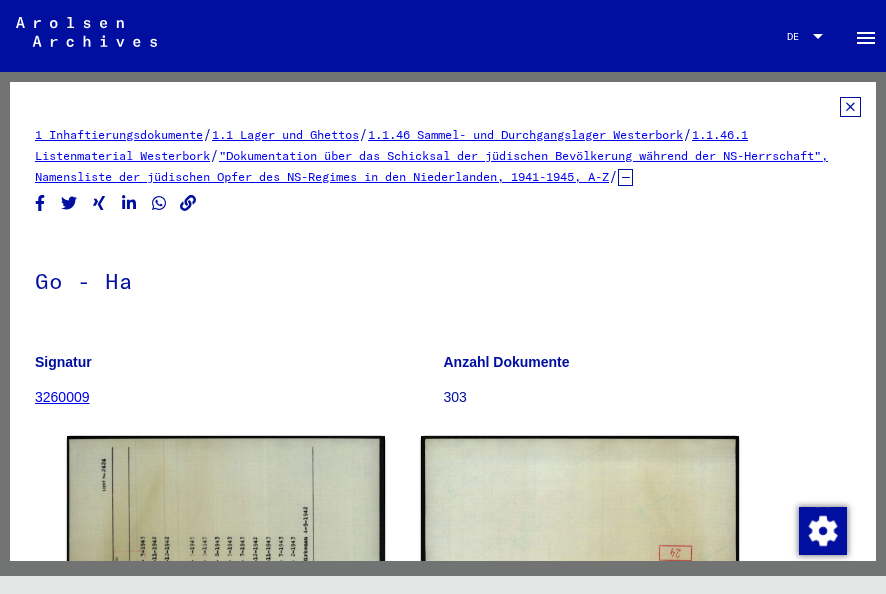 click 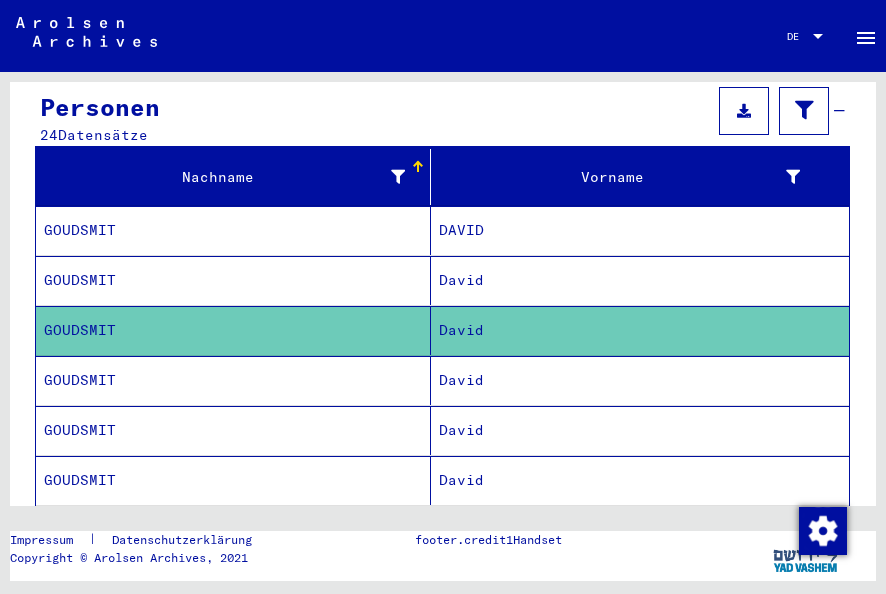 scroll, scrollTop: 300, scrollLeft: 0, axis: vertical 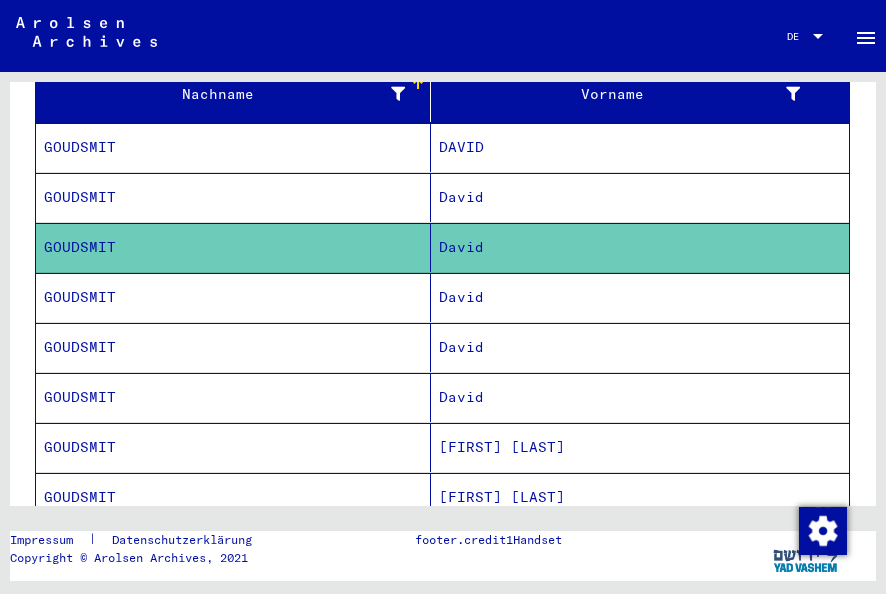 click on "GOUDSMIT" at bounding box center [233, 347] 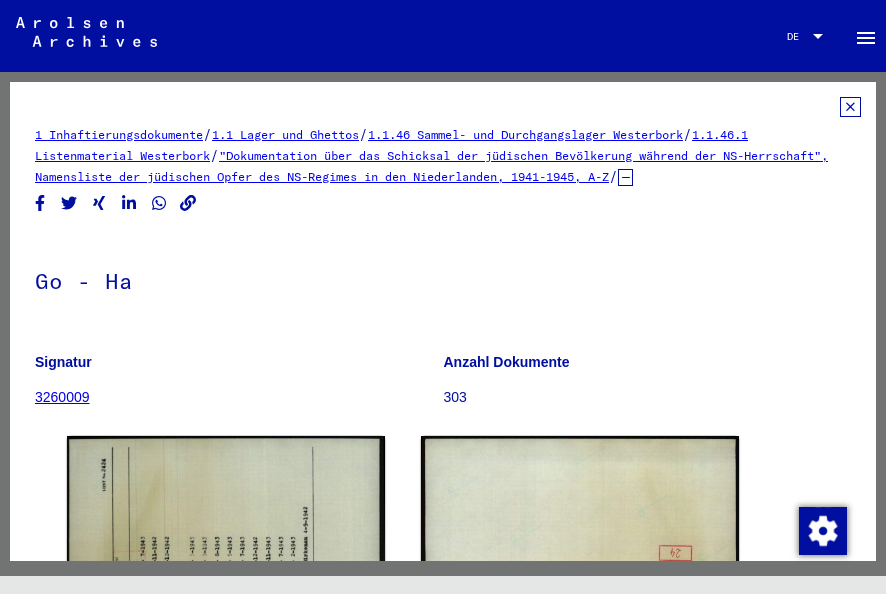scroll, scrollTop: 0, scrollLeft: 0, axis: both 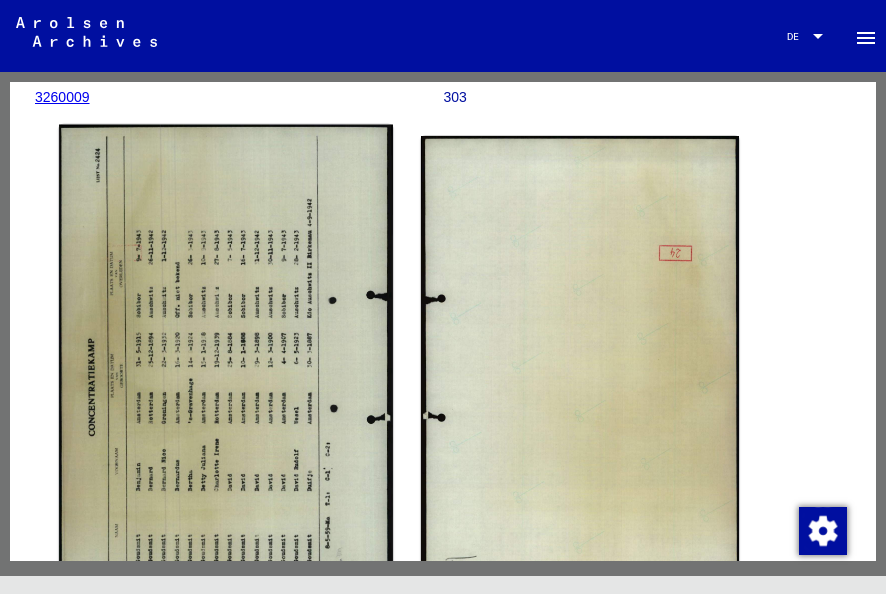 click 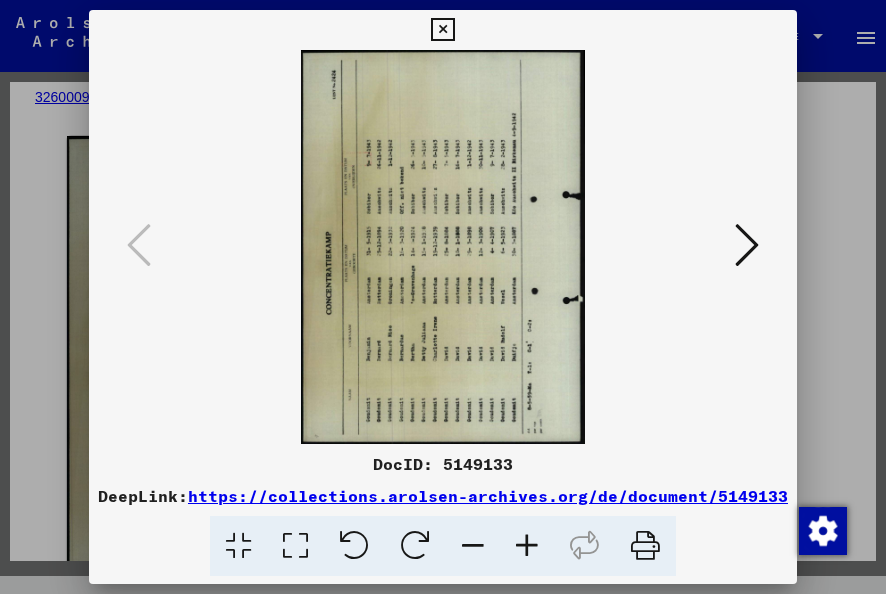 click at bounding box center [584, 546] 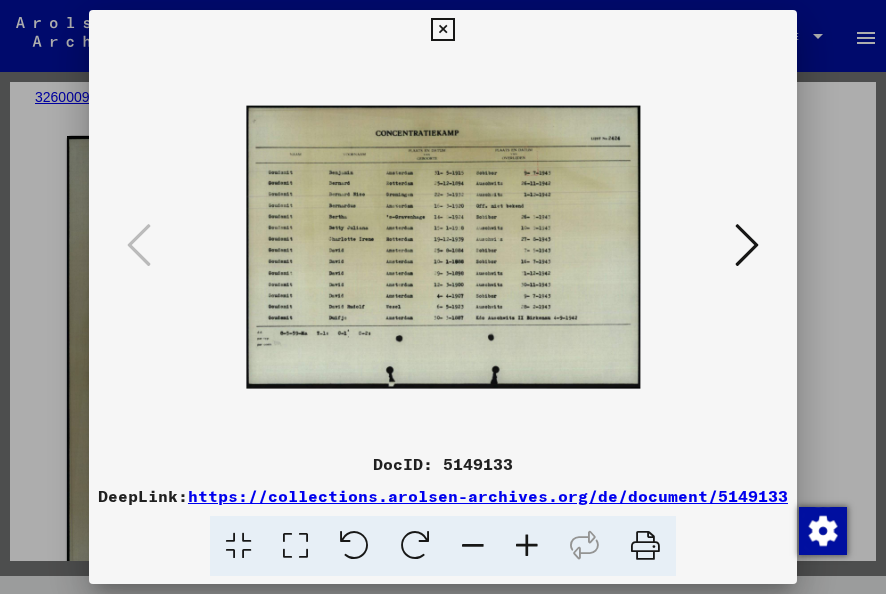 click at bounding box center (442, 30) 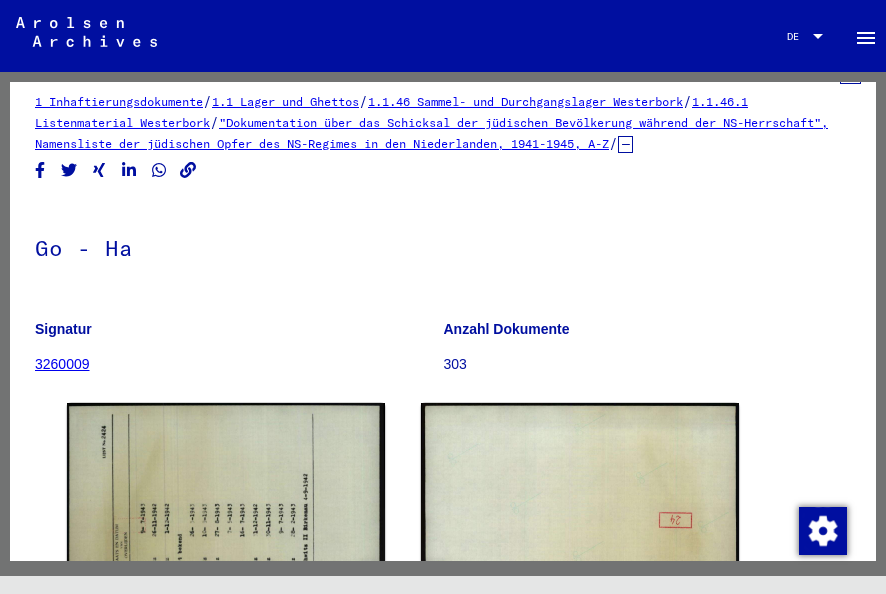 scroll, scrollTop: 0, scrollLeft: 0, axis: both 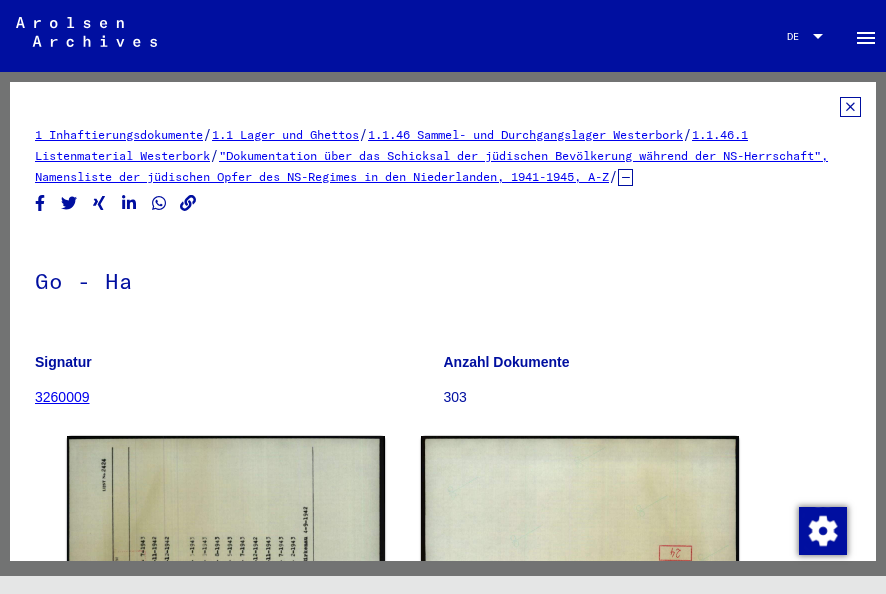 click 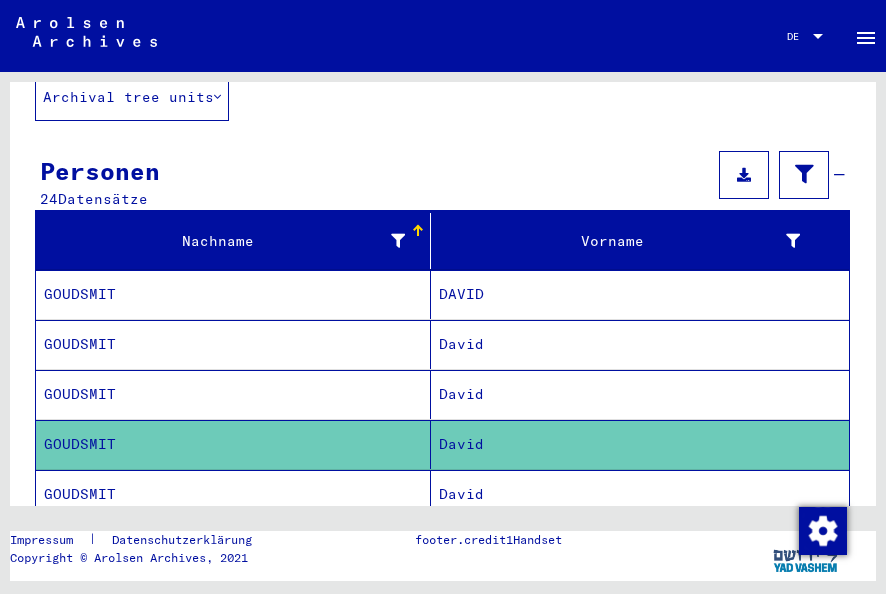 scroll, scrollTop: 200, scrollLeft: 0, axis: vertical 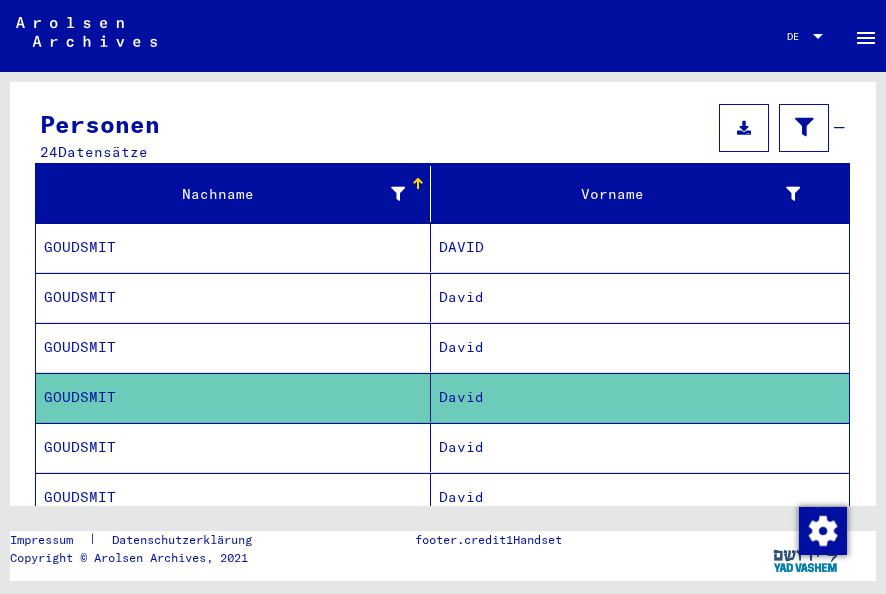 click on "GOUDSMIT" at bounding box center [233, 297] 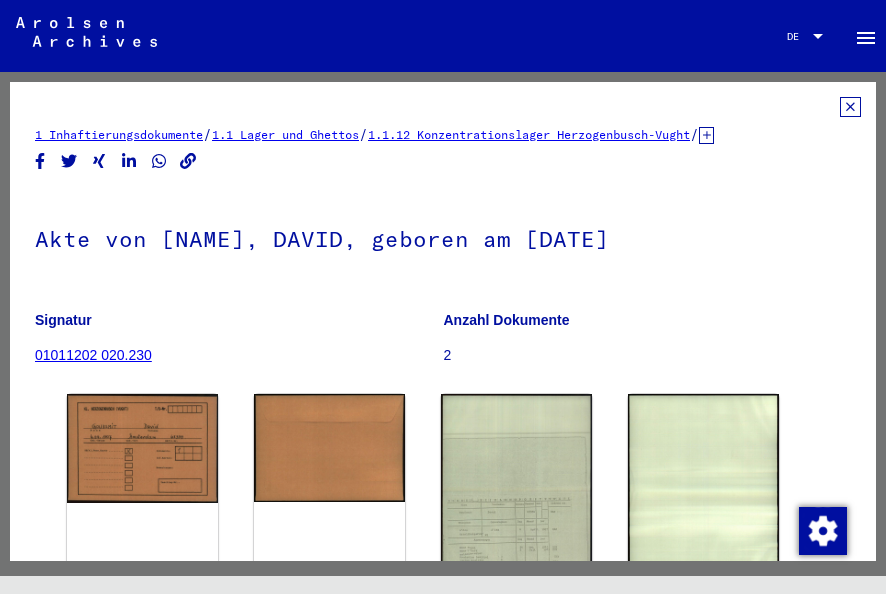 scroll, scrollTop: 0, scrollLeft: 0, axis: both 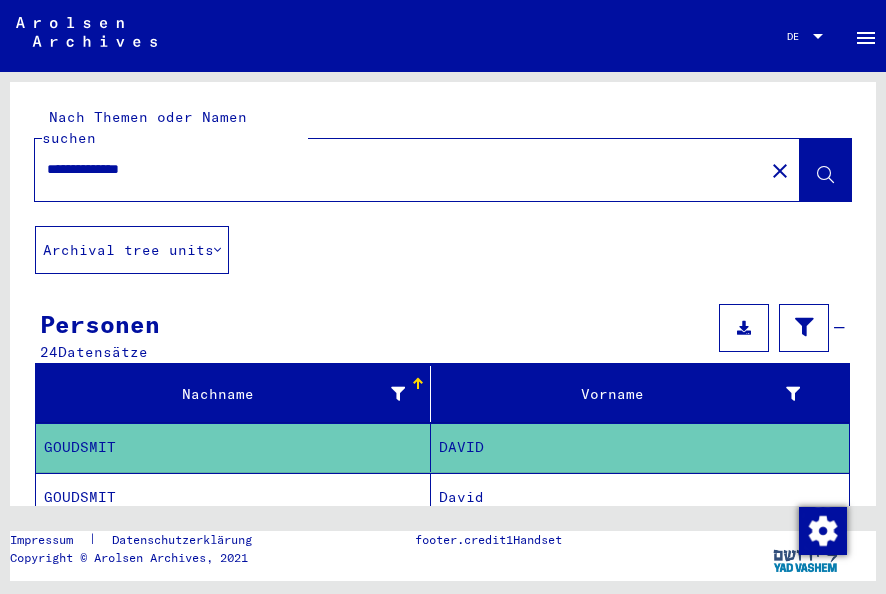 click on "GOUDSMIT" at bounding box center (233, 547) 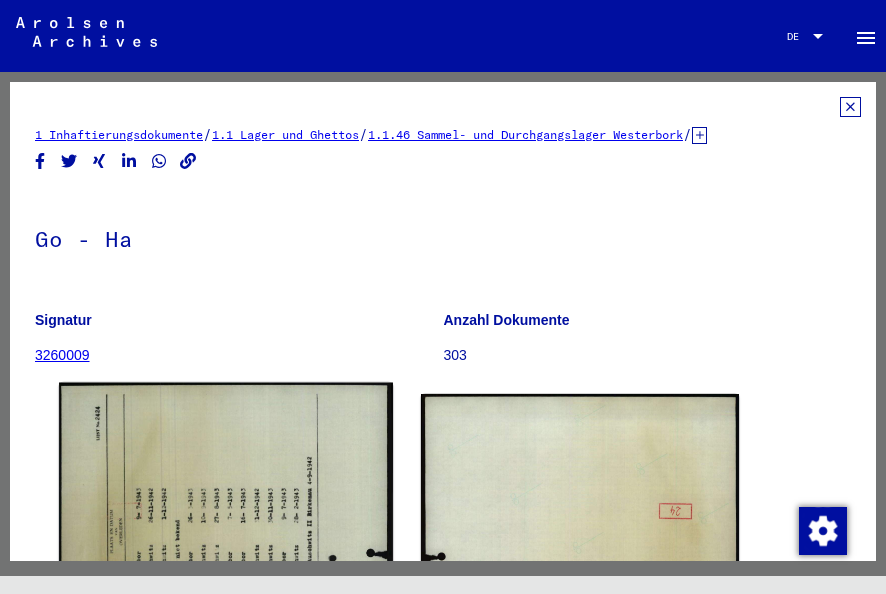 scroll, scrollTop: 0, scrollLeft: 0, axis: both 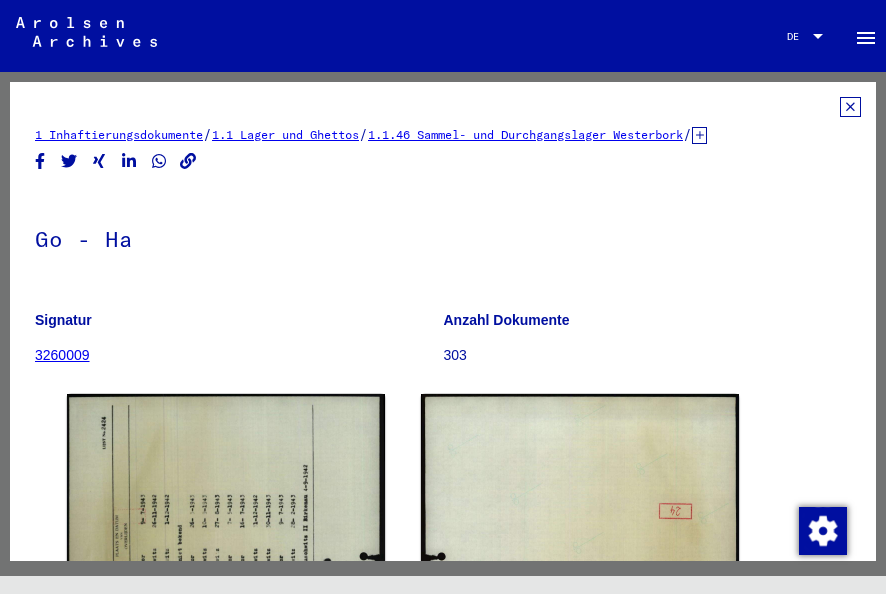 click 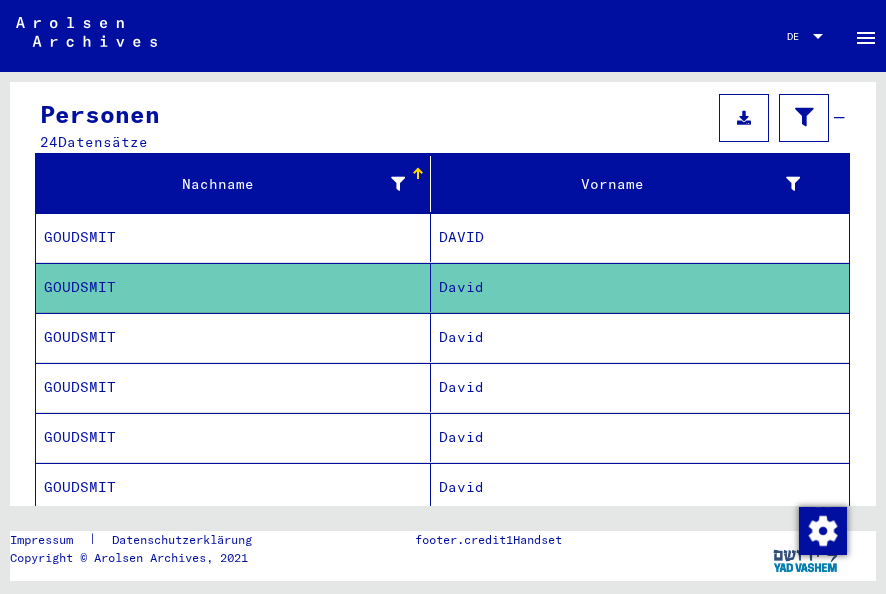 scroll, scrollTop: 300, scrollLeft: 0, axis: vertical 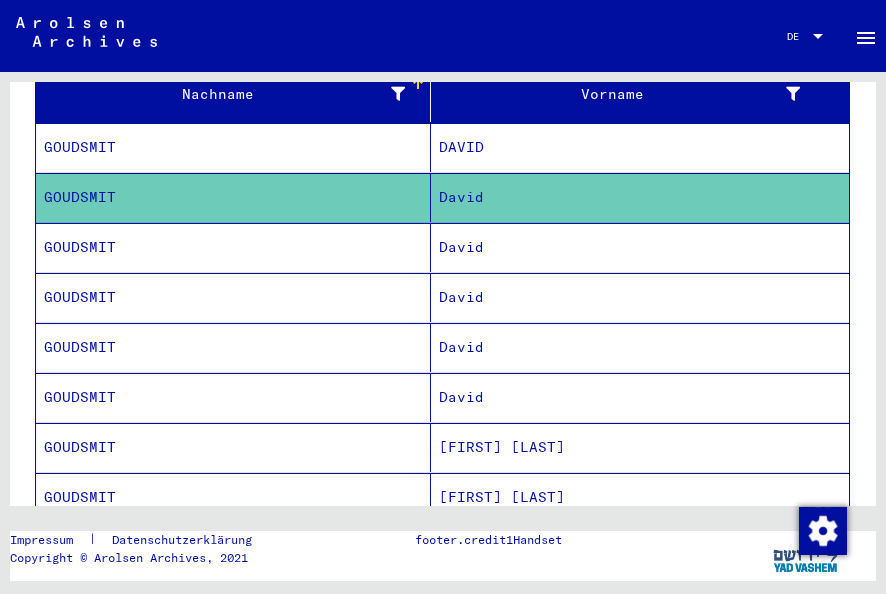click on "GOUDSMIT" at bounding box center (233, 297) 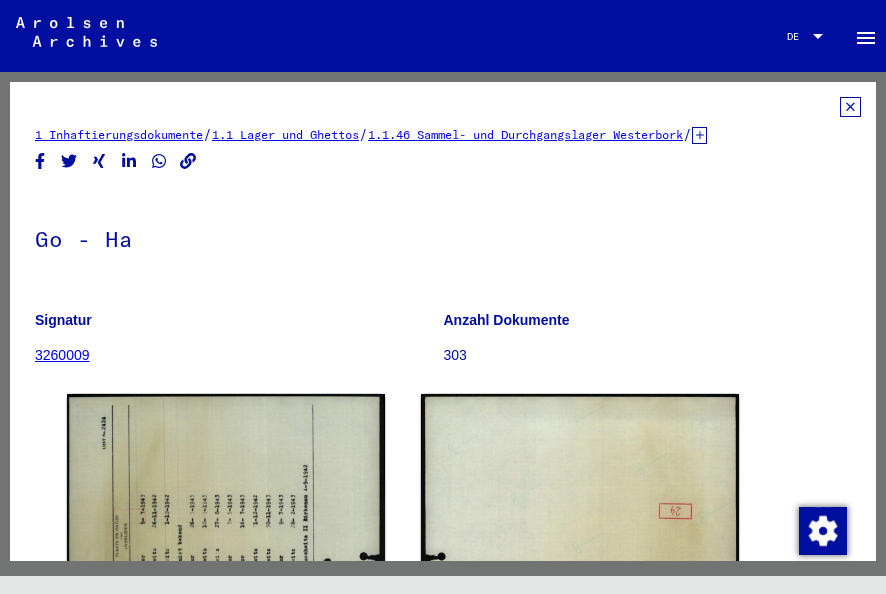 scroll, scrollTop: 0, scrollLeft: 0, axis: both 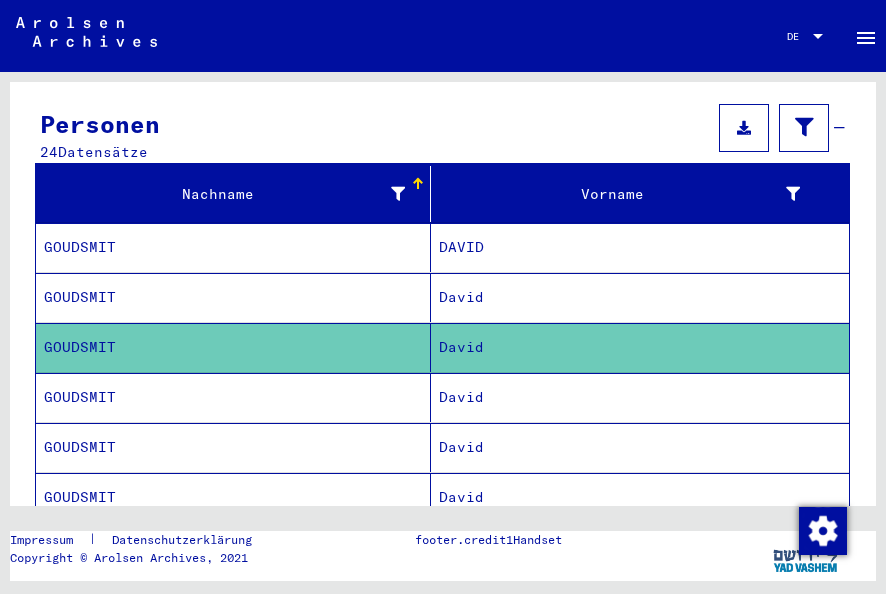 click on "GOUDSMIT" at bounding box center [233, 447] 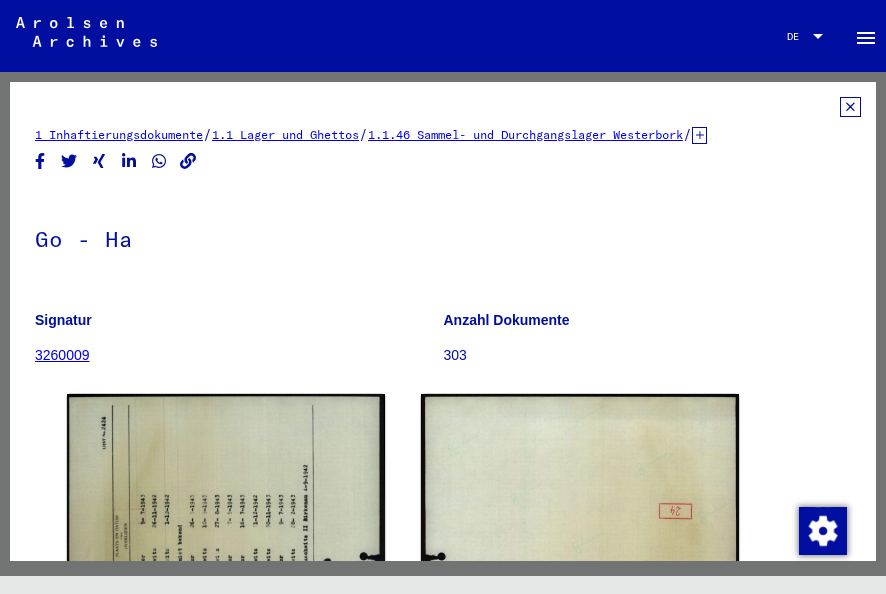 scroll, scrollTop: 0, scrollLeft: 0, axis: both 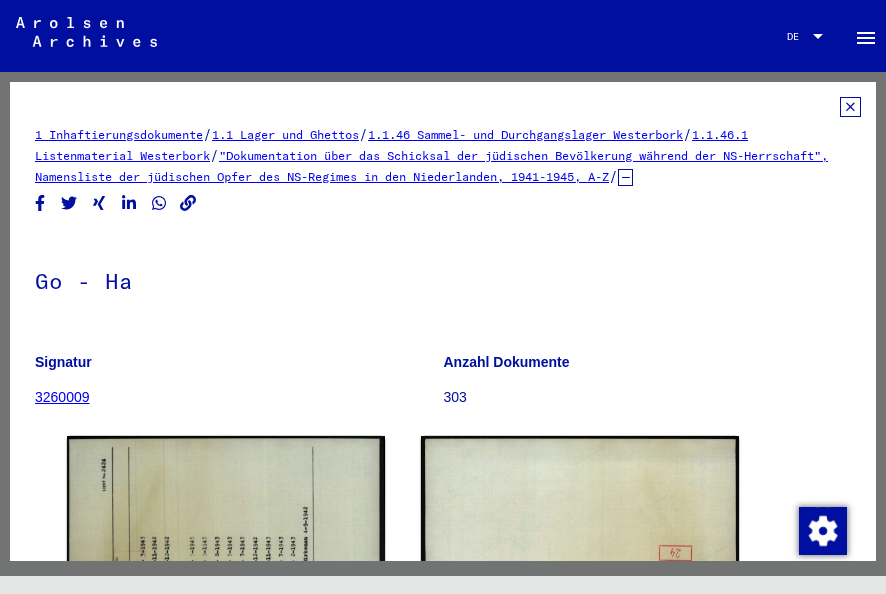 click 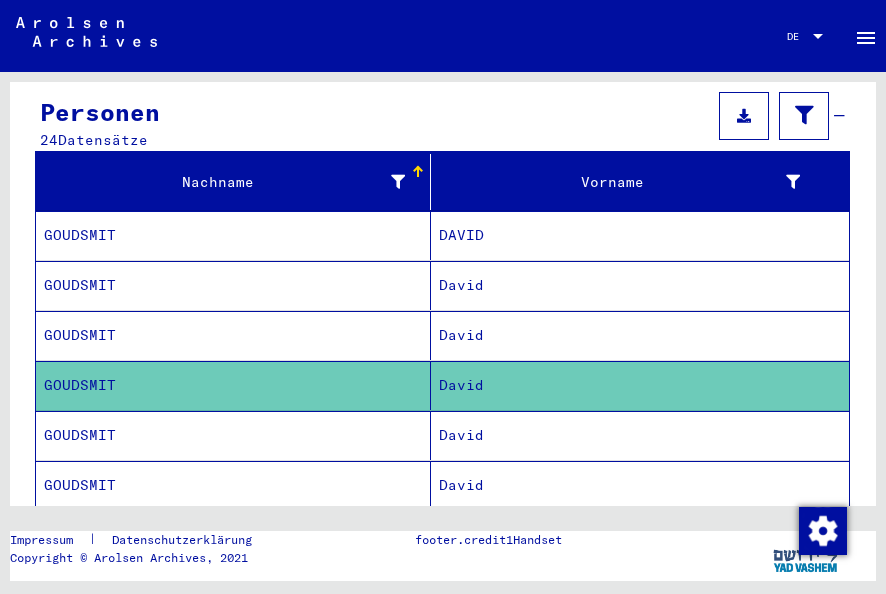 scroll, scrollTop: 300, scrollLeft: 0, axis: vertical 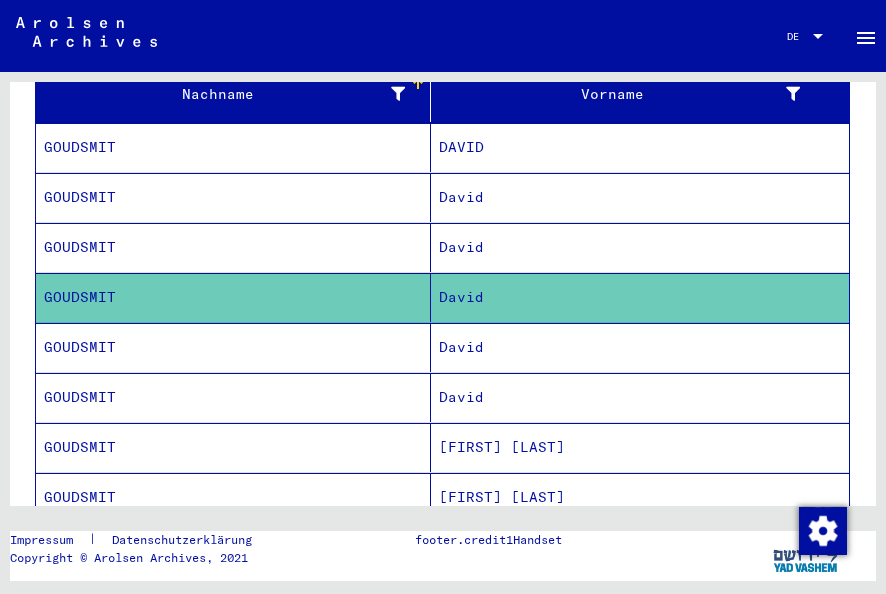 click on "GOUDSMIT" at bounding box center (233, 397) 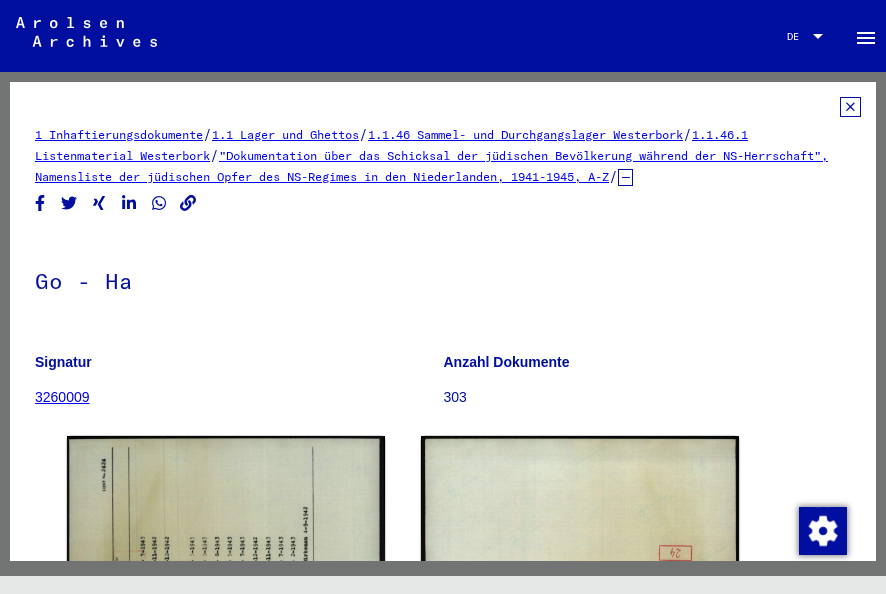 scroll, scrollTop: 0, scrollLeft: 0, axis: both 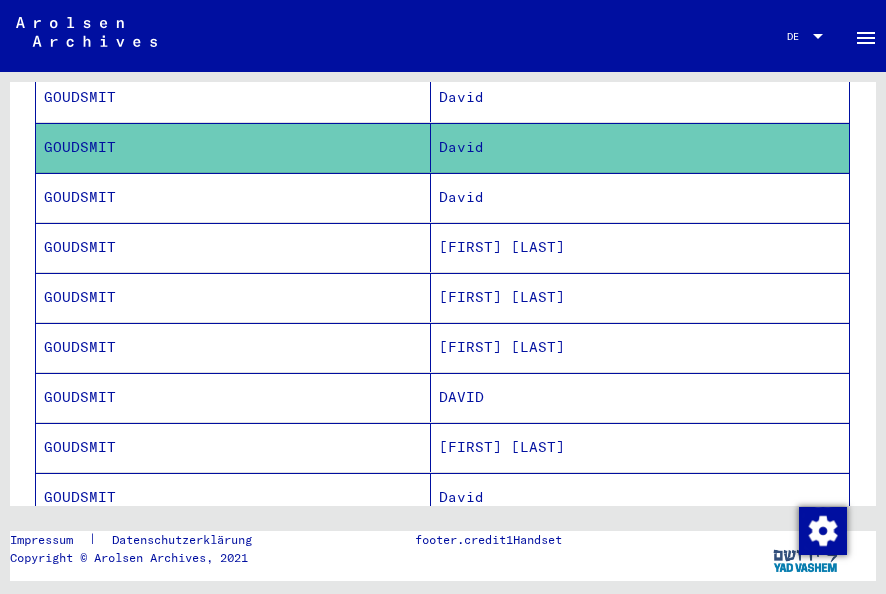 click on "GOUDSMIT" at bounding box center [233, 247] 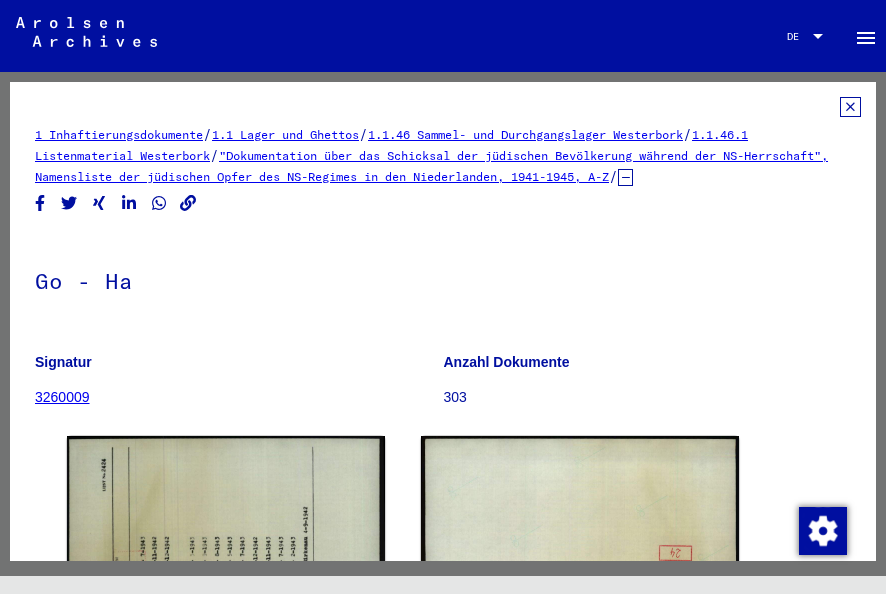 scroll, scrollTop: 0, scrollLeft: 0, axis: both 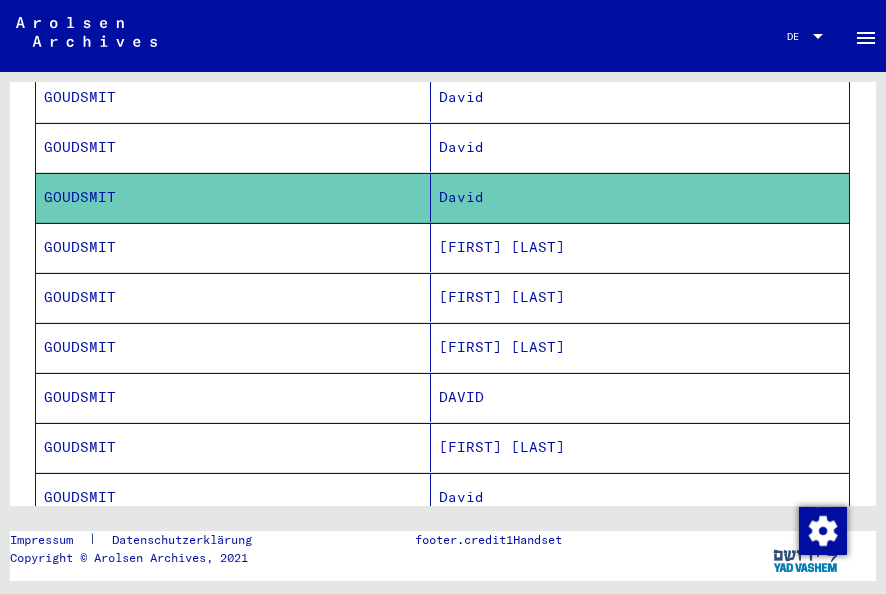 click on "GOUDSMIT" at bounding box center (233, 297) 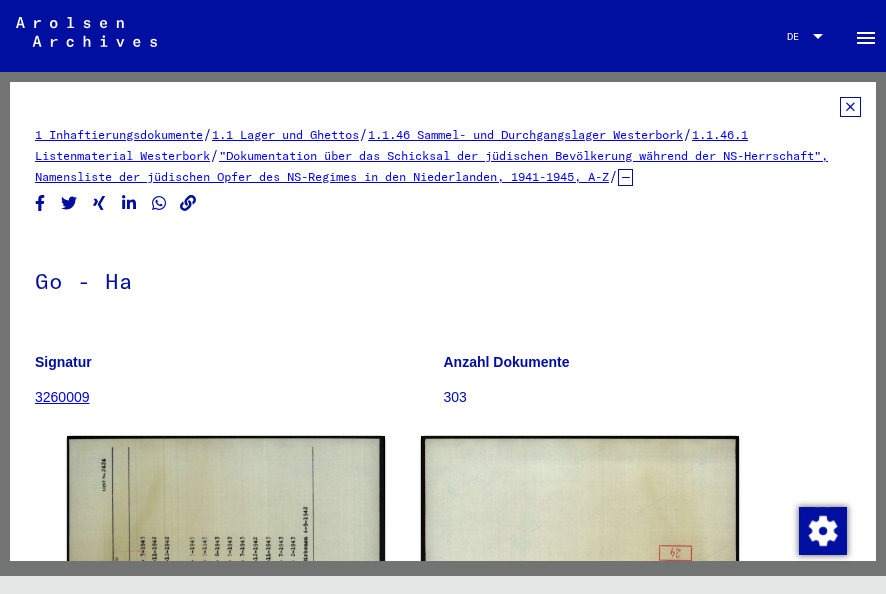 click 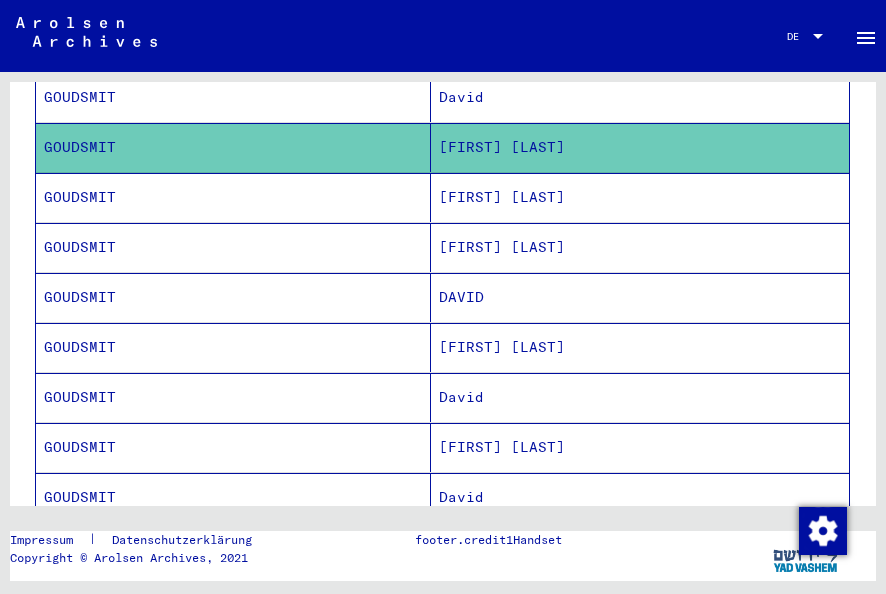 click on "GOUDSMIT" at bounding box center [233, 347] 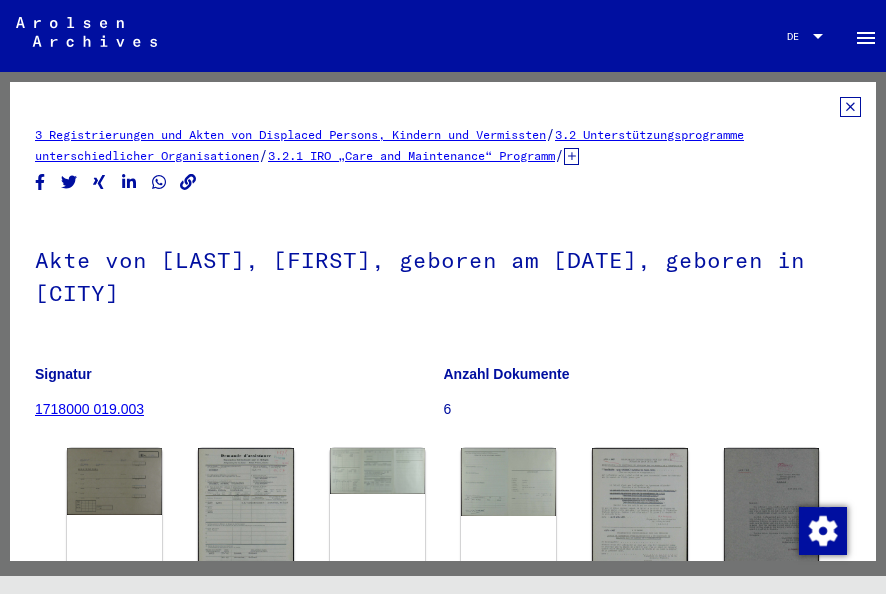 click 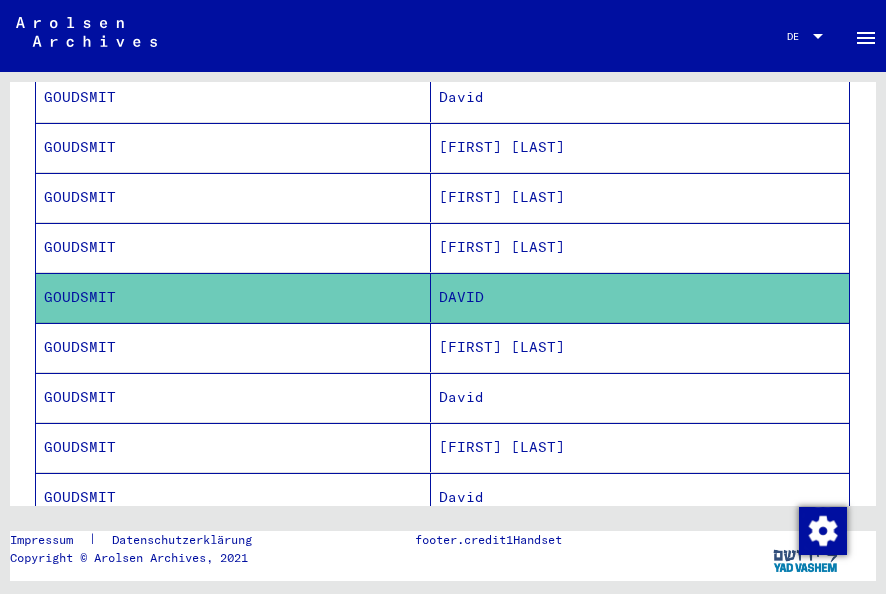 click on "GOUDSMIT" at bounding box center [233, 447] 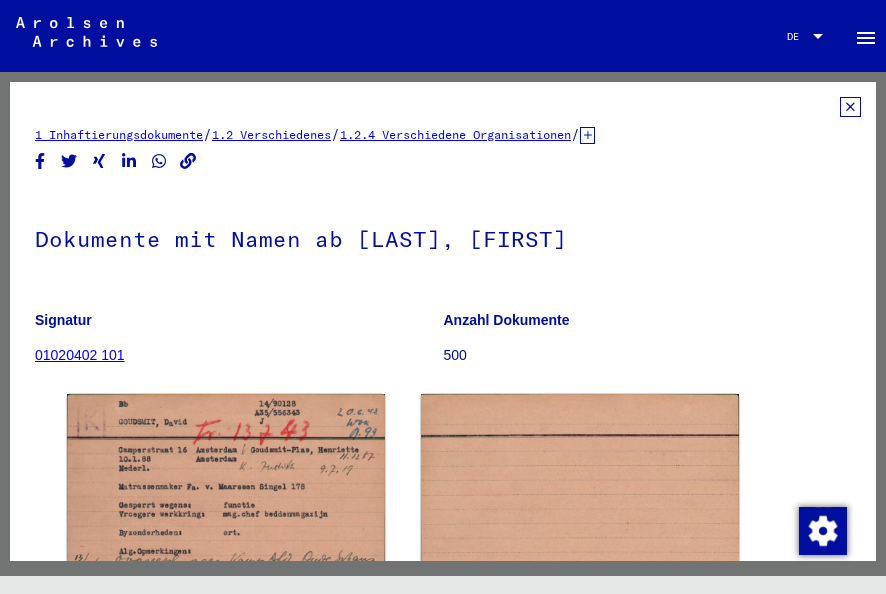 click 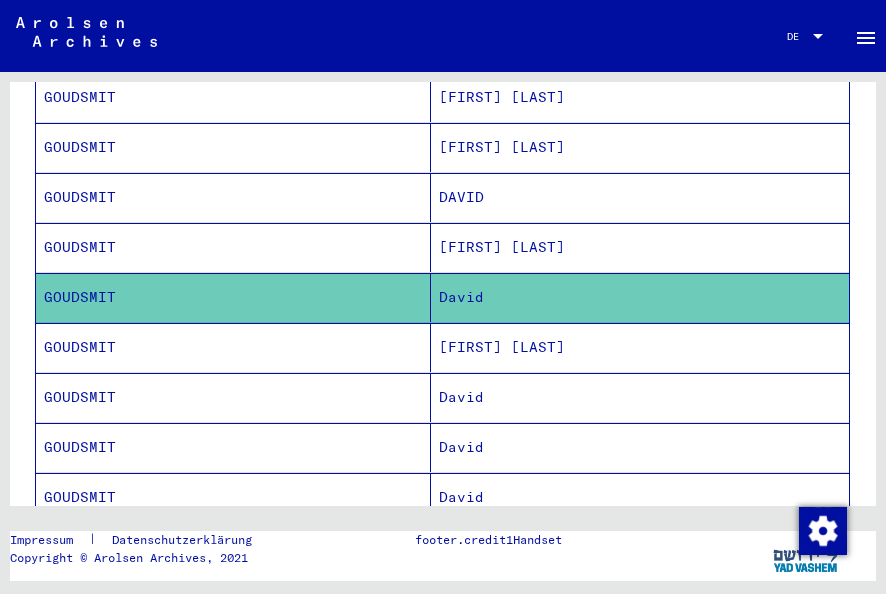 click on "GOUDSMIT" at bounding box center [233, 447] 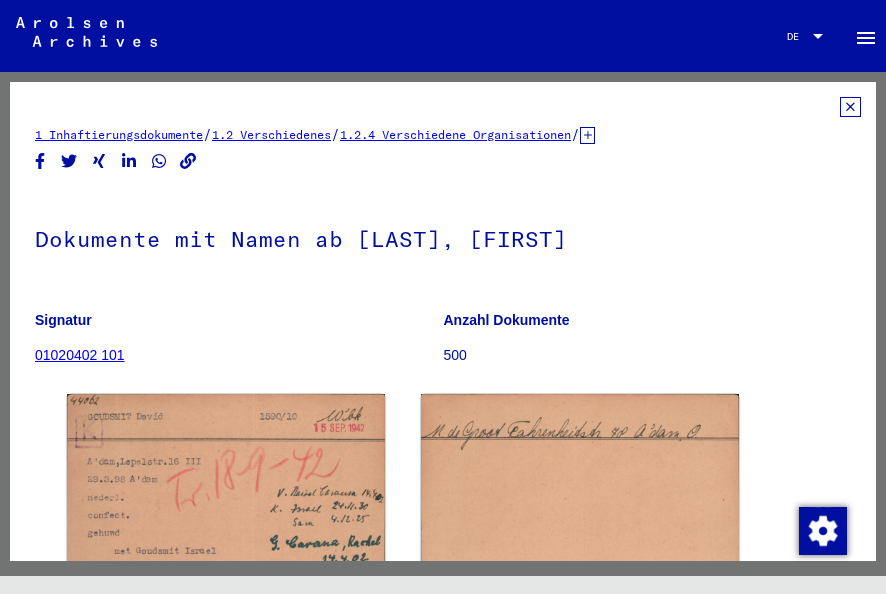 click 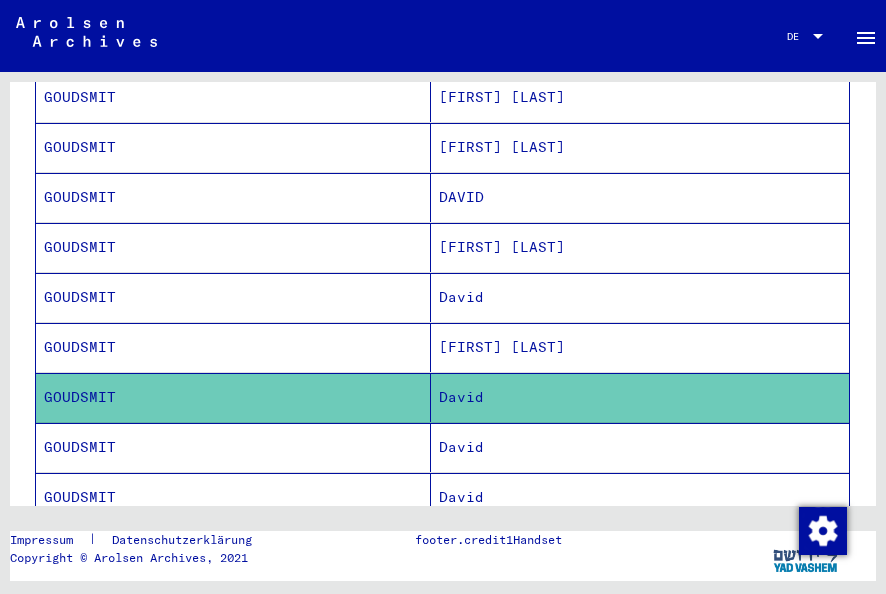 click on "GOUDSMIT" at bounding box center [233, 497] 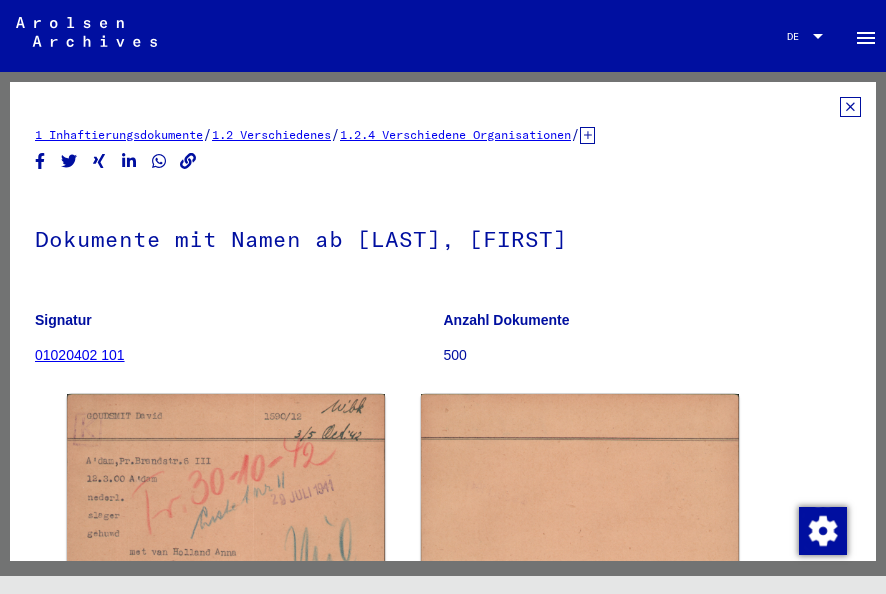 click 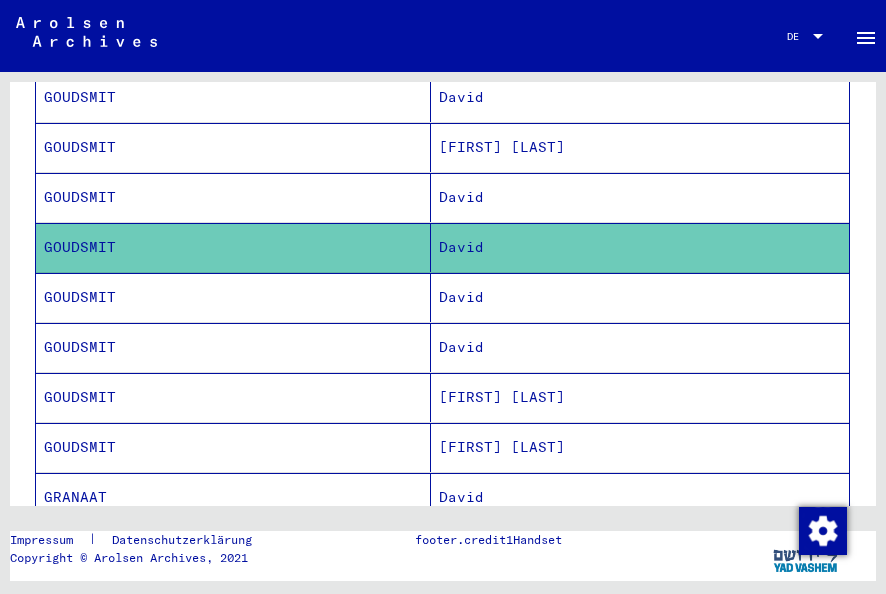 click on "GOUDSMIT" at bounding box center (233, 347) 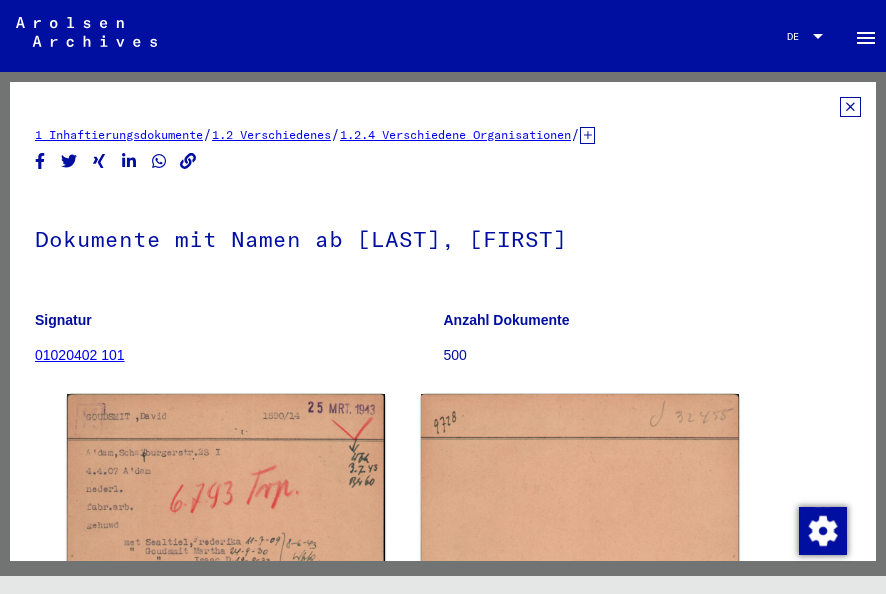 click 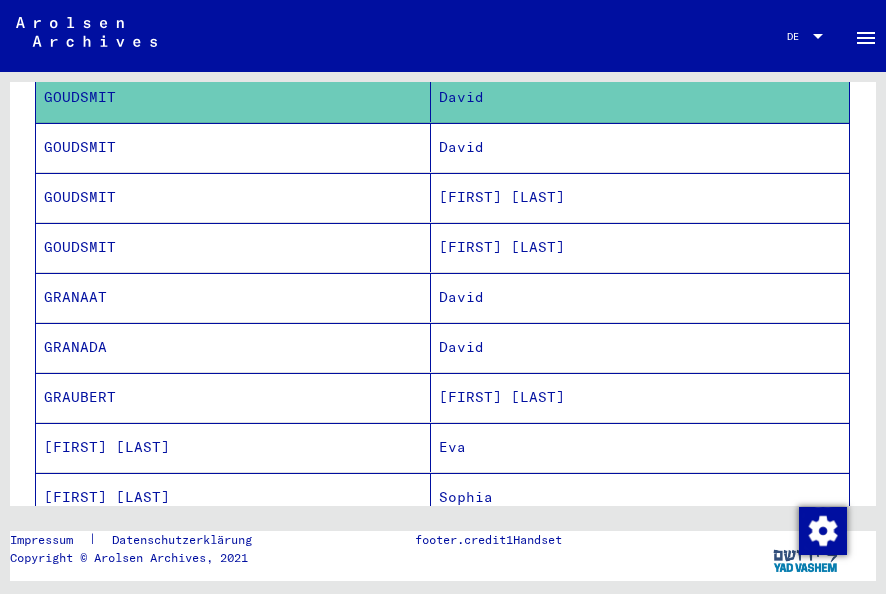 scroll, scrollTop: 1000, scrollLeft: 0, axis: vertical 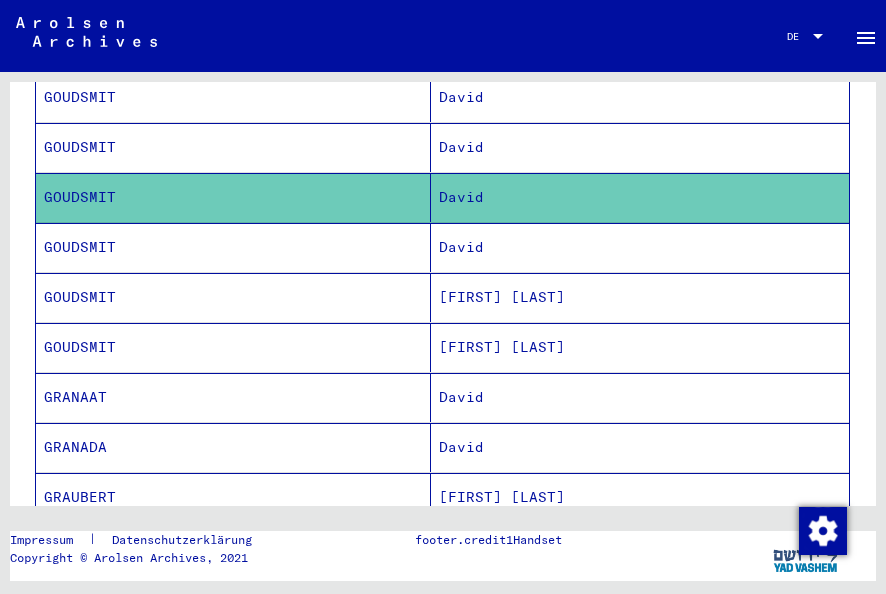 click on "GOUDSMIT" at bounding box center [233, 297] 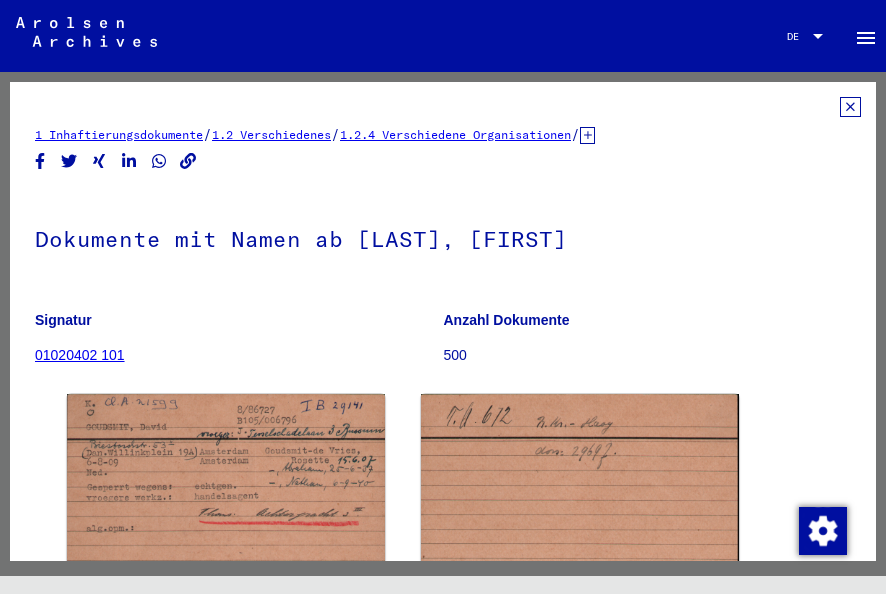 scroll, scrollTop: 0, scrollLeft: 0, axis: both 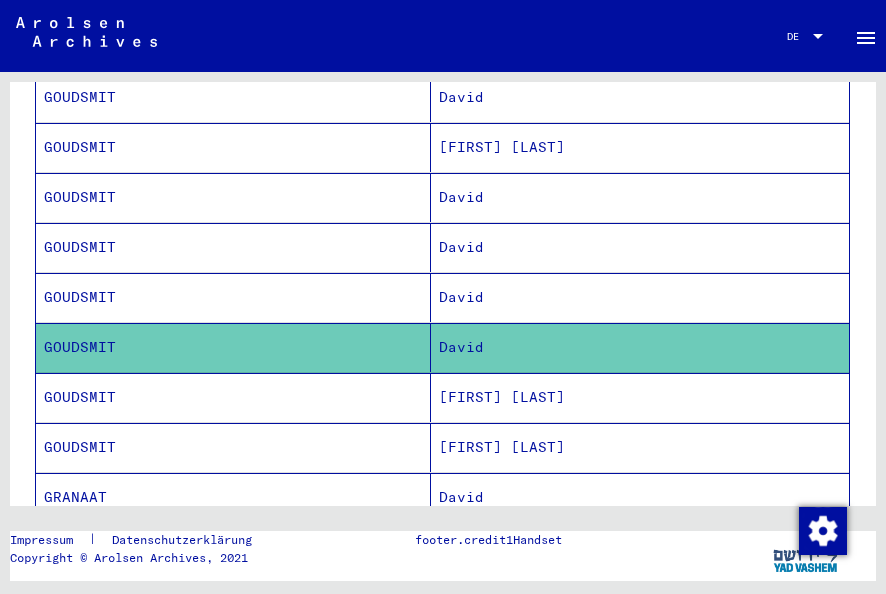 click on "[FIRST] [LAST]" at bounding box center (640, 447) 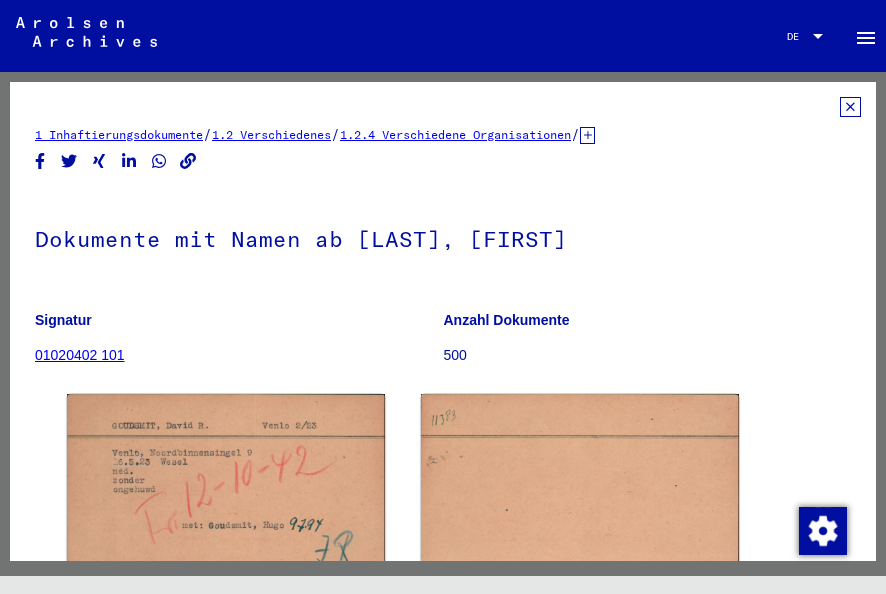scroll, scrollTop: 0, scrollLeft: 0, axis: both 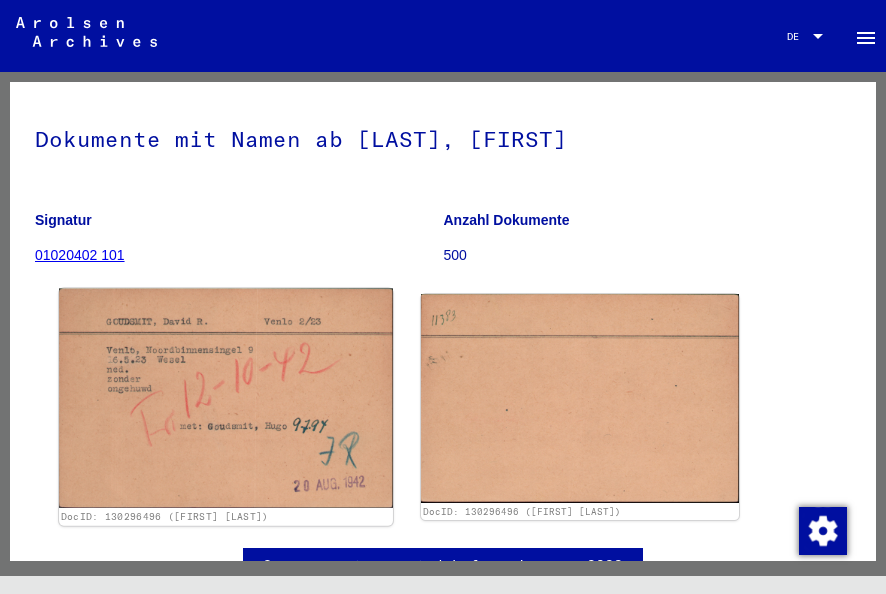 click 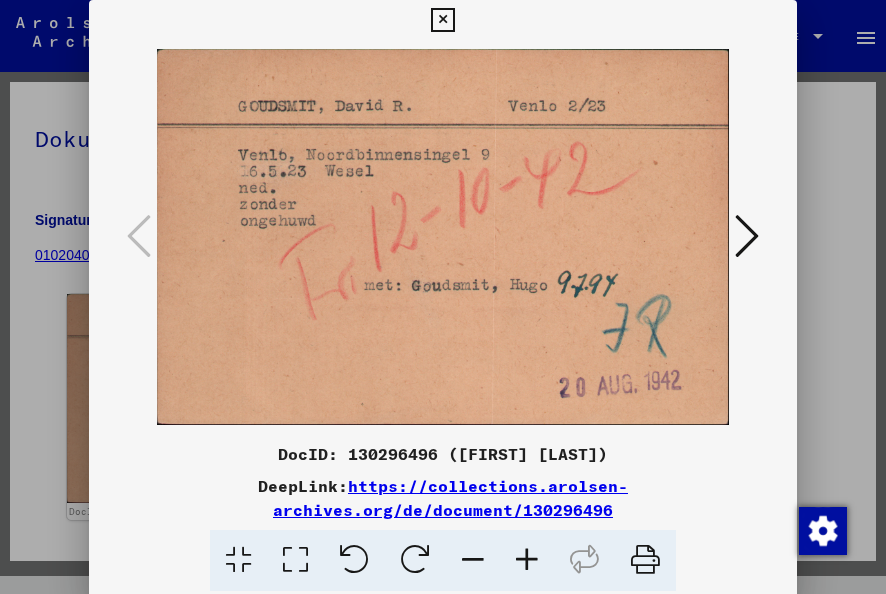 click at bounding box center (442, 20) 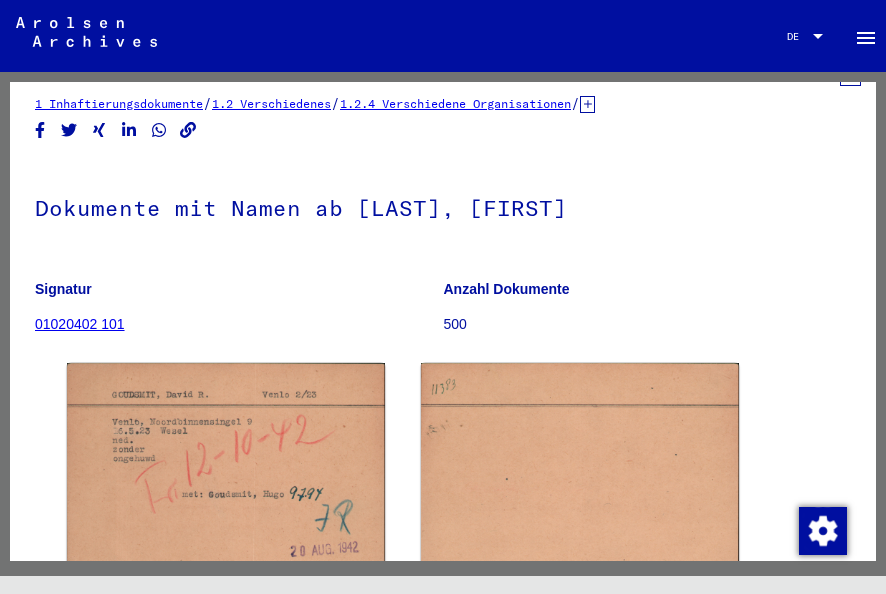 scroll, scrollTop: 0, scrollLeft: 0, axis: both 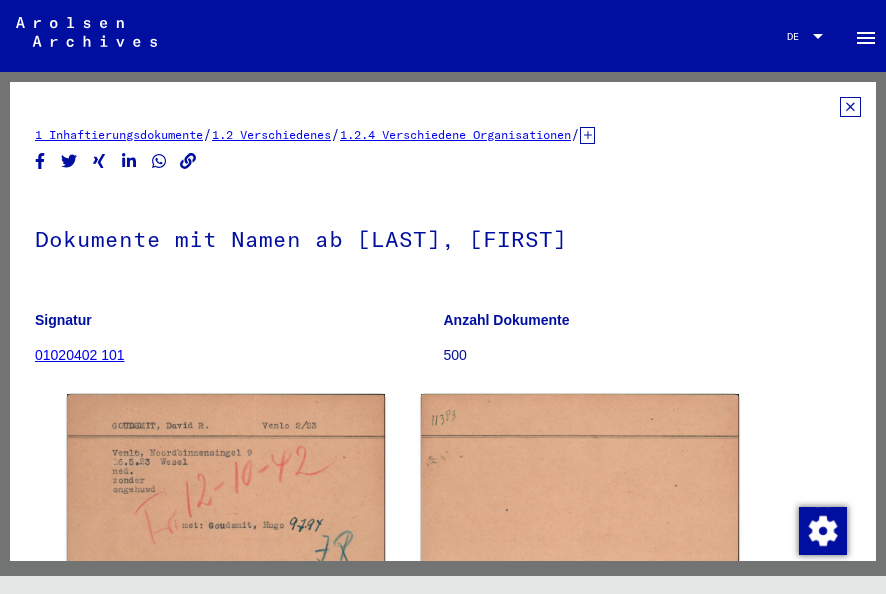 click 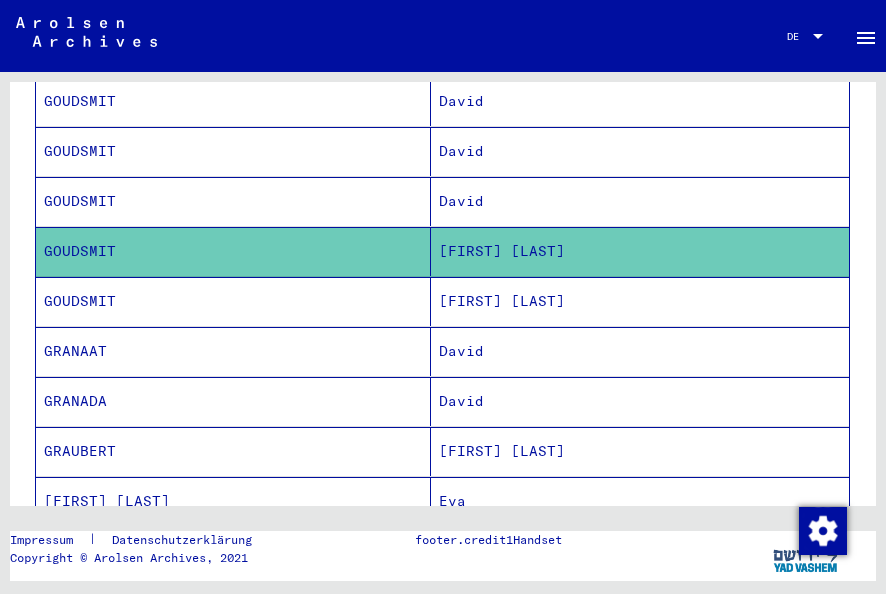 scroll, scrollTop: 800, scrollLeft: 0, axis: vertical 